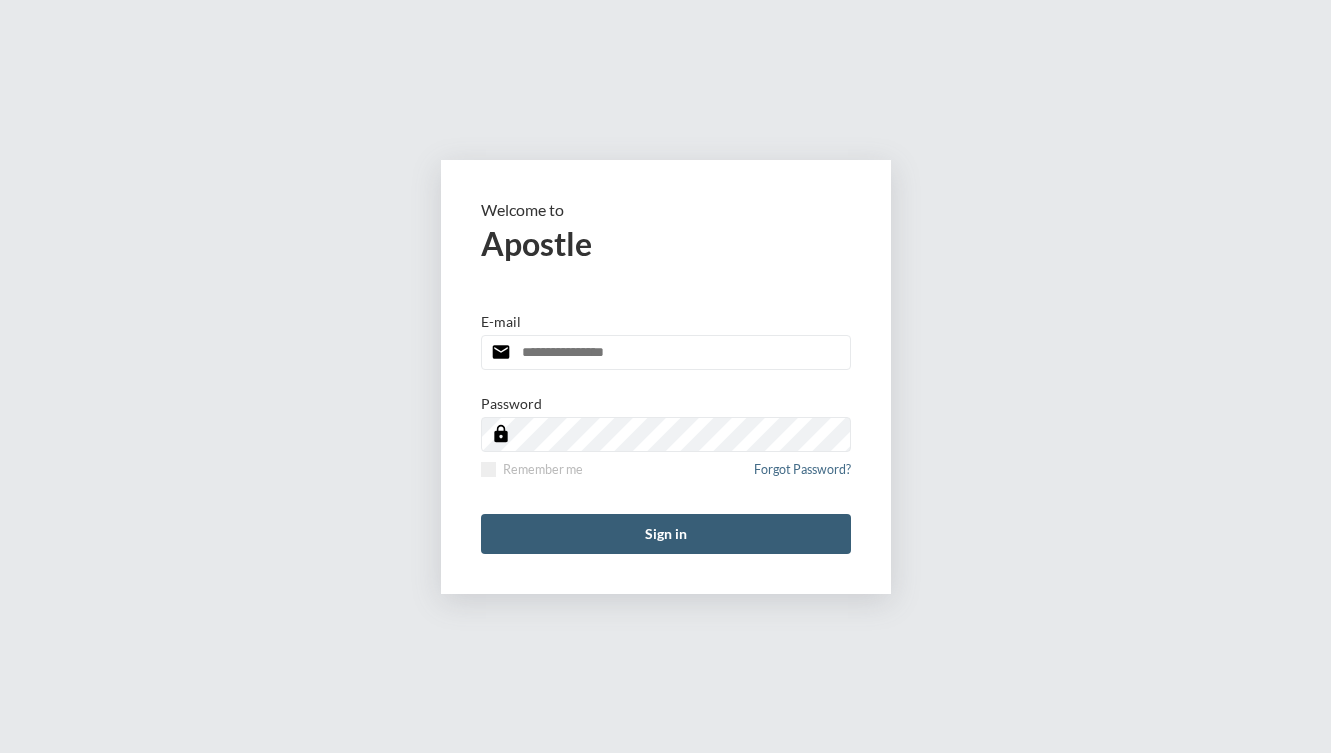scroll, scrollTop: 0, scrollLeft: 0, axis: both 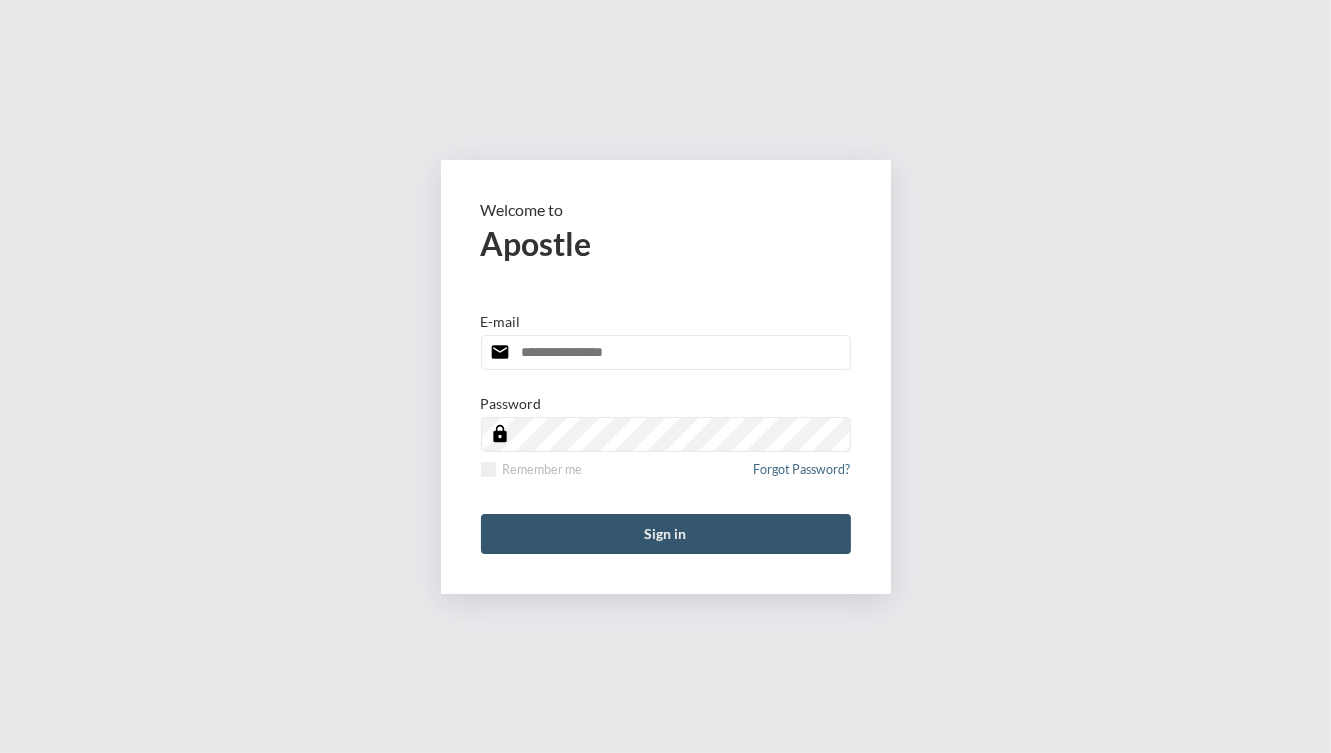 type on "**********" 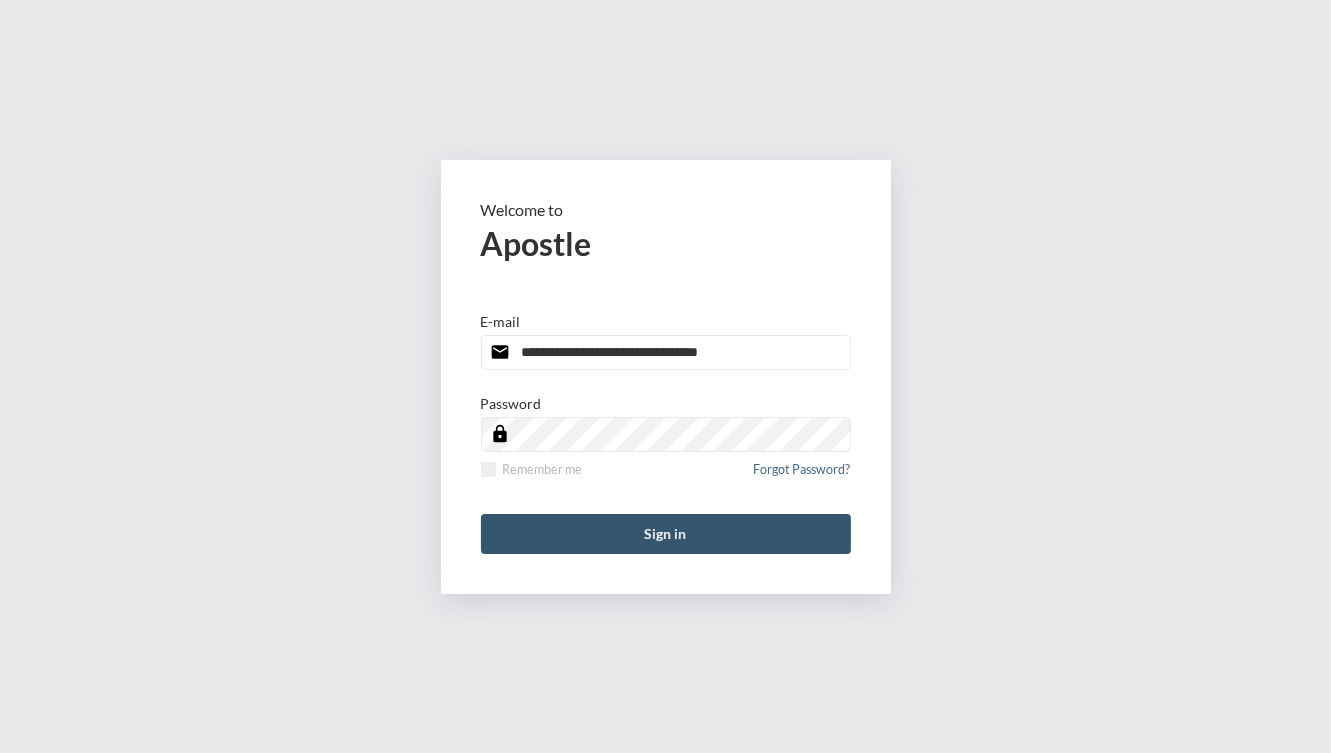 click on "Sign in" at bounding box center [666, 534] 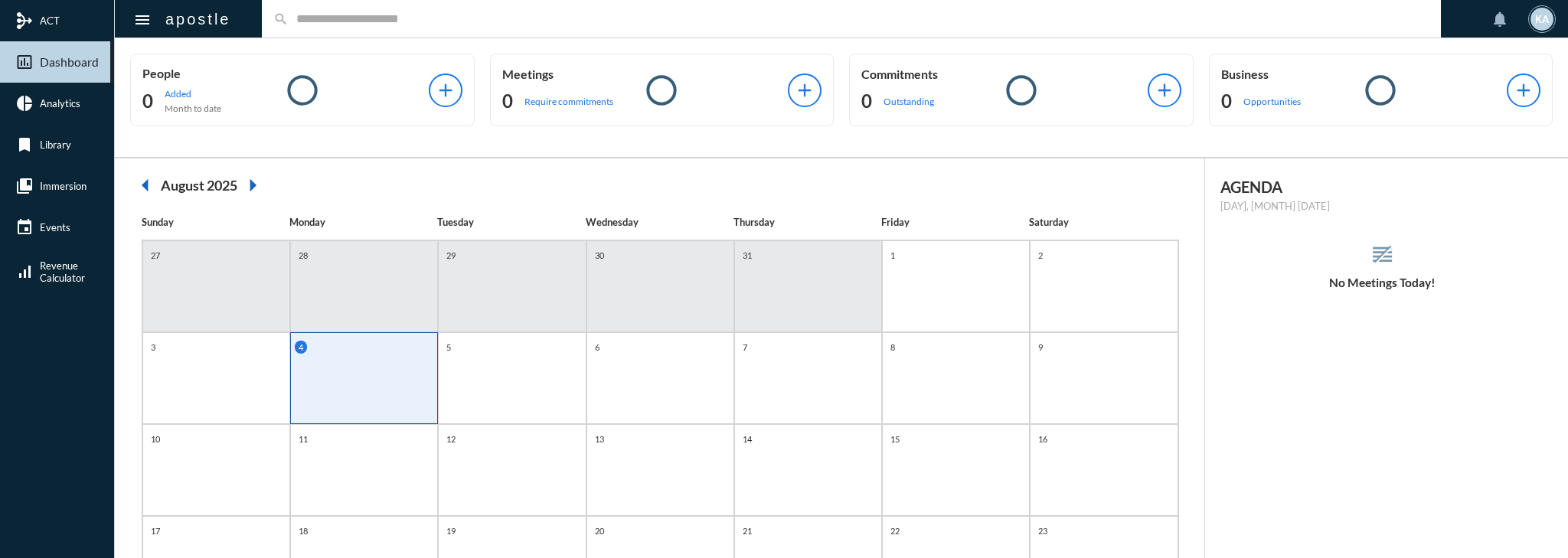 scroll, scrollTop: 0, scrollLeft: 0, axis: both 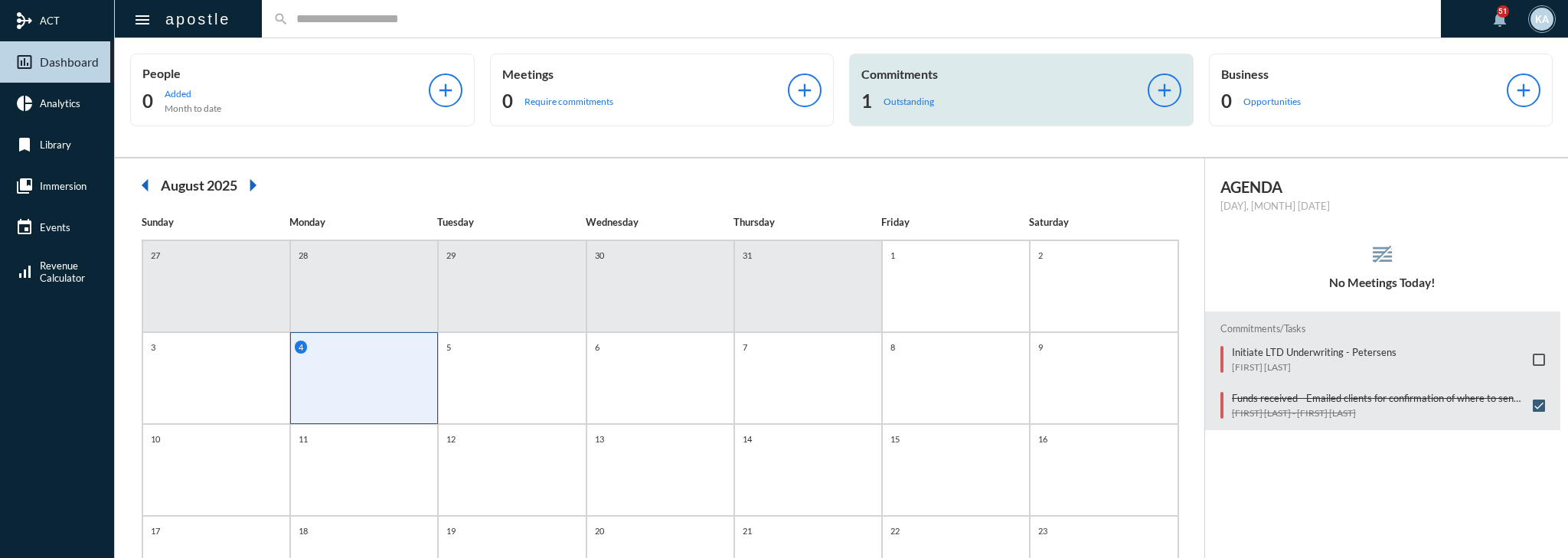 click on "1 Outstanding" 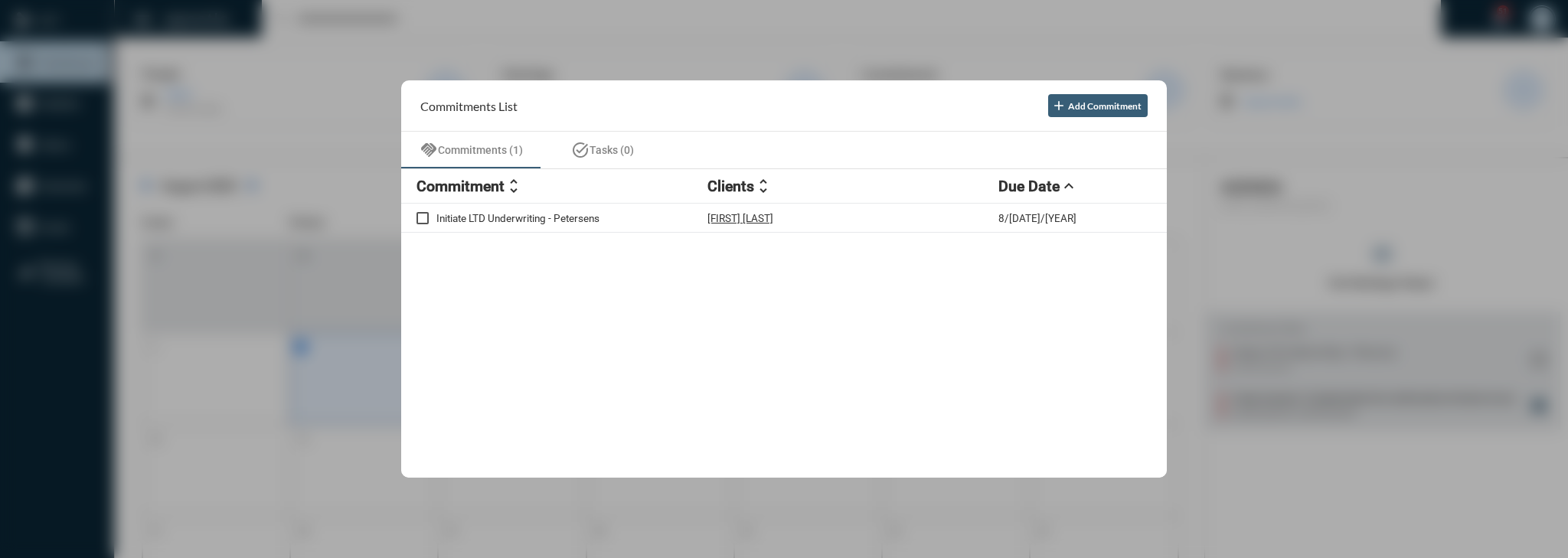 click at bounding box center [784, 279] 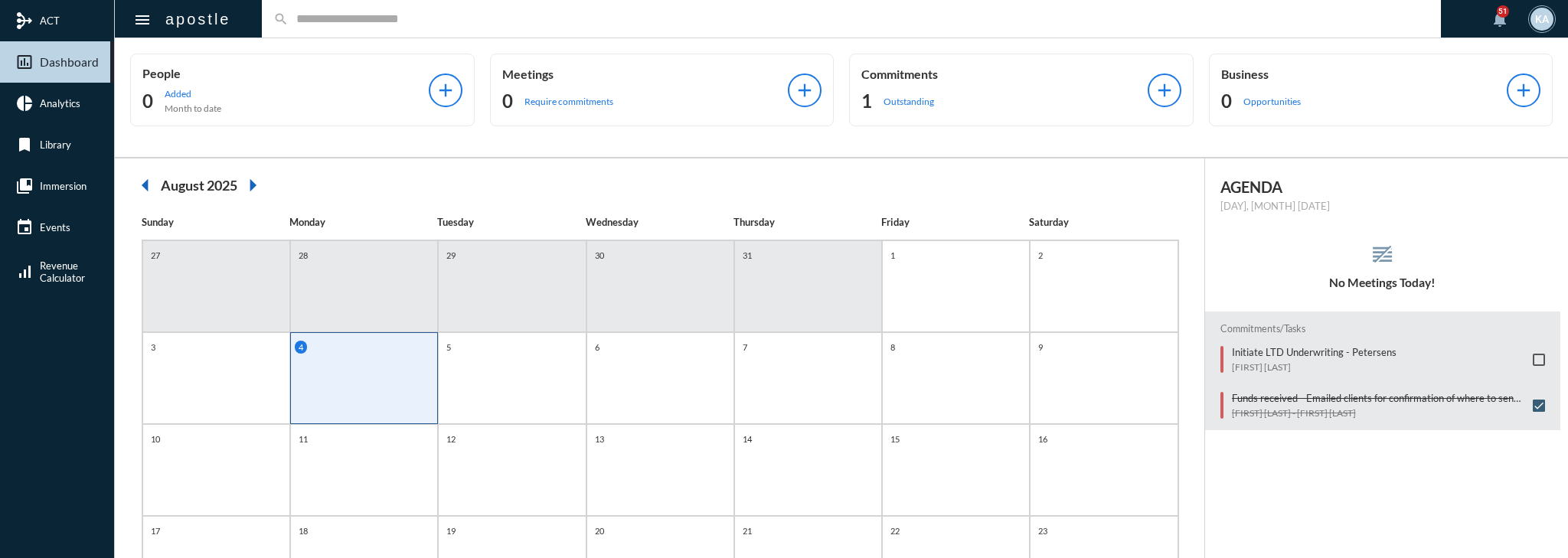 click on "reorder No Meetings Today!" 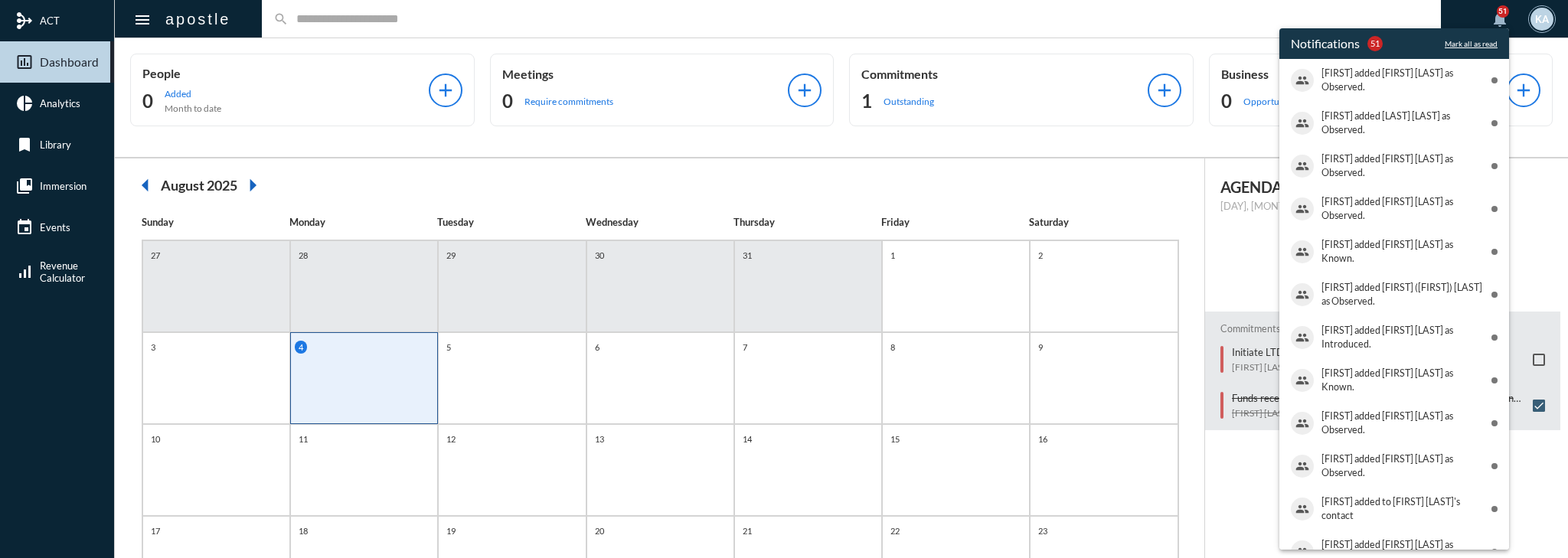 click at bounding box center [784, 279] 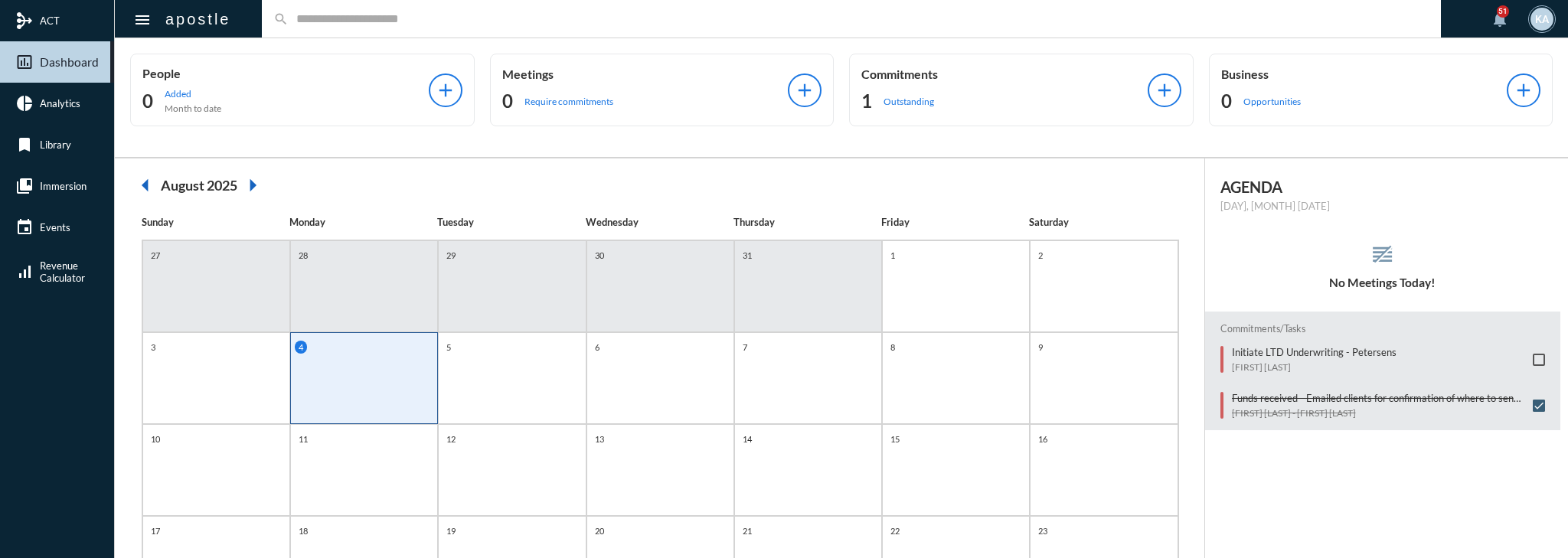 click on "Monday, Aug 4" 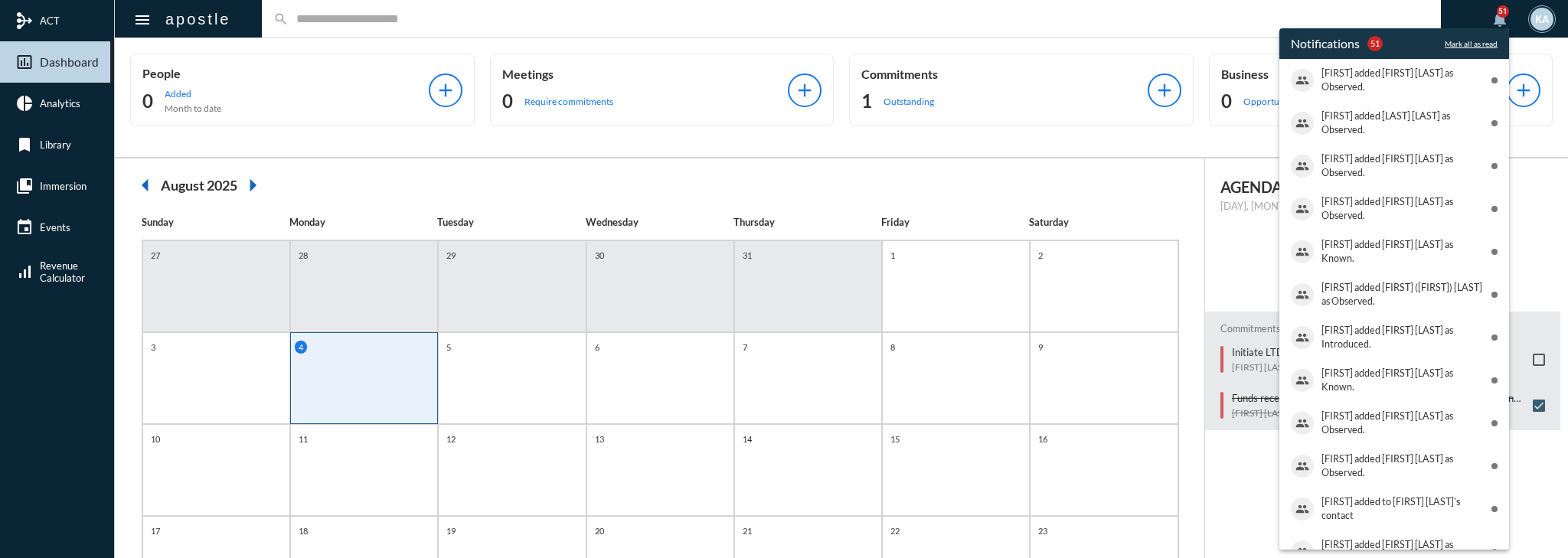 click at bounding box center [784, 279] 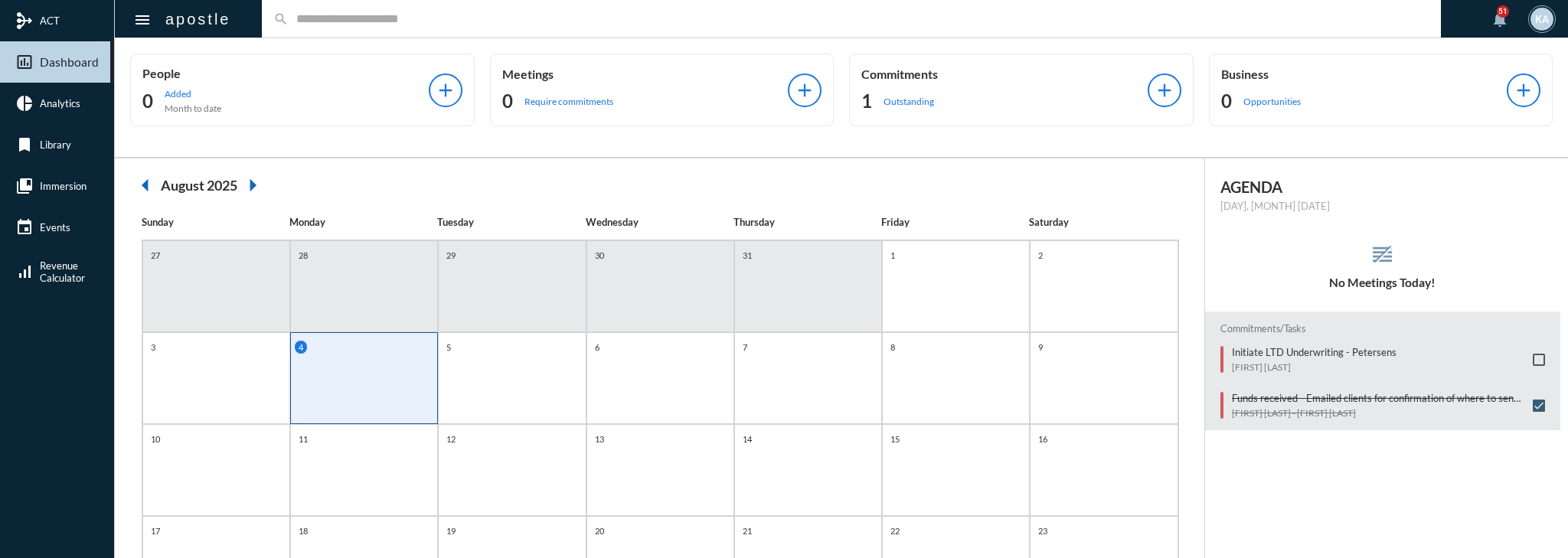 click on "51" 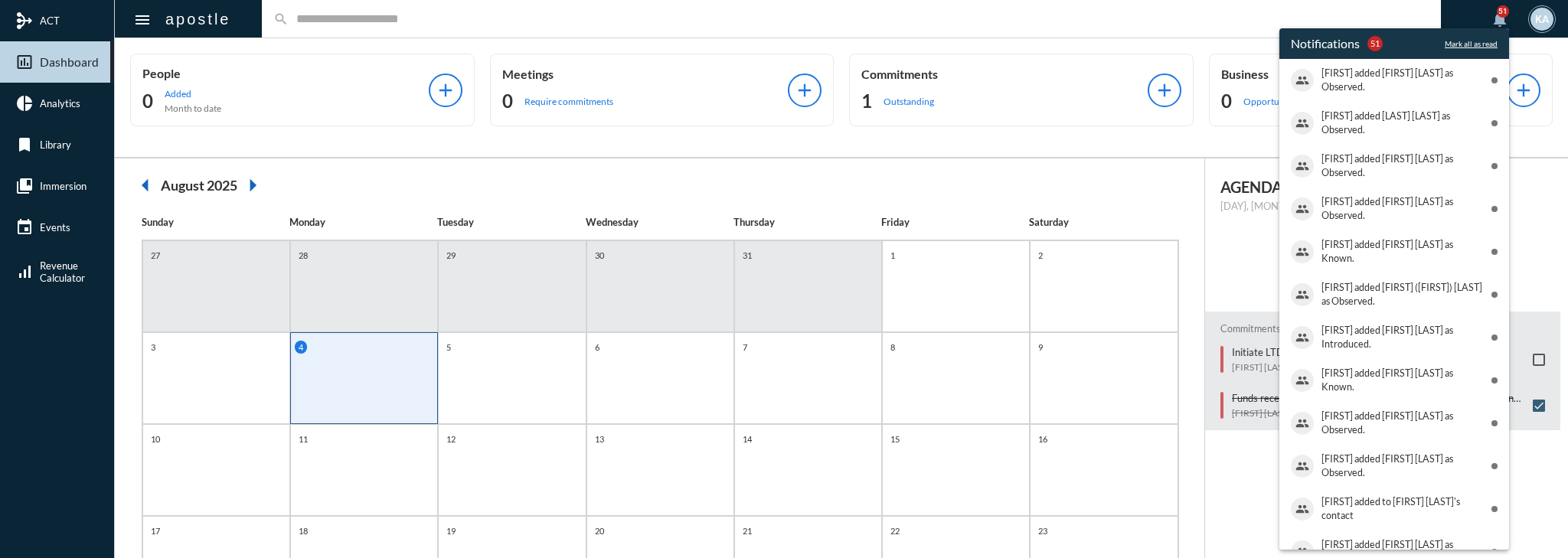 click on "Notifications 51  Mark all as read" at bounding box center [1394, 44] 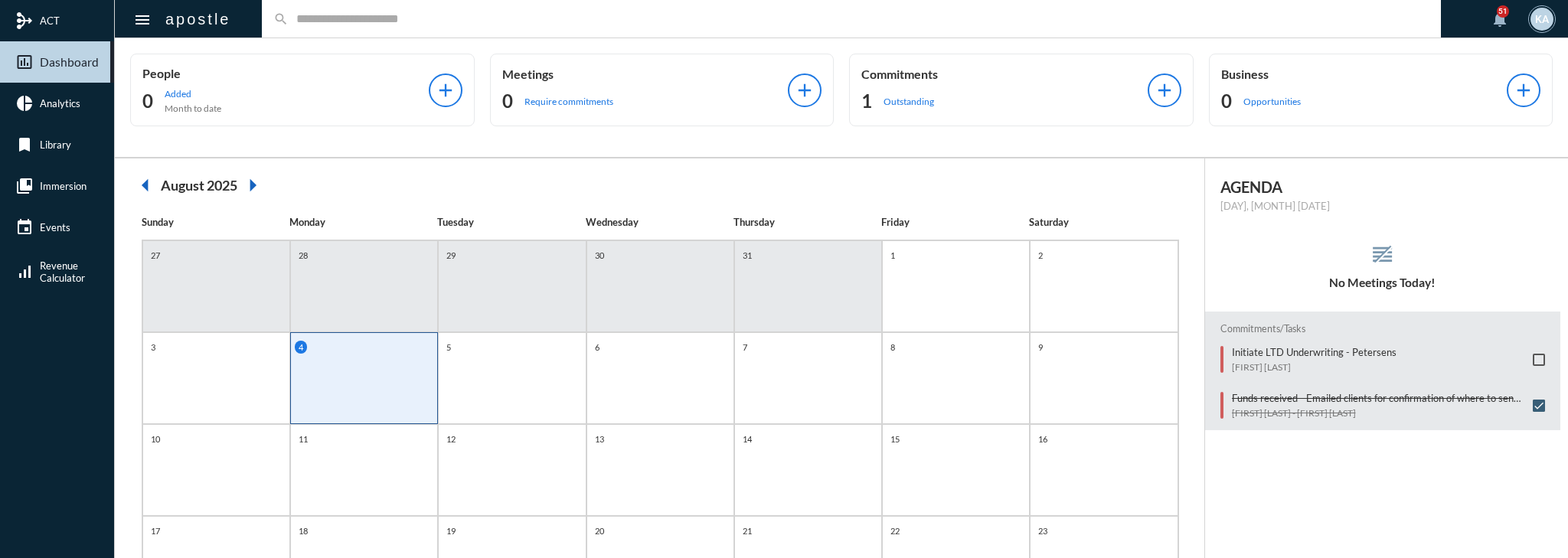 click on "51" 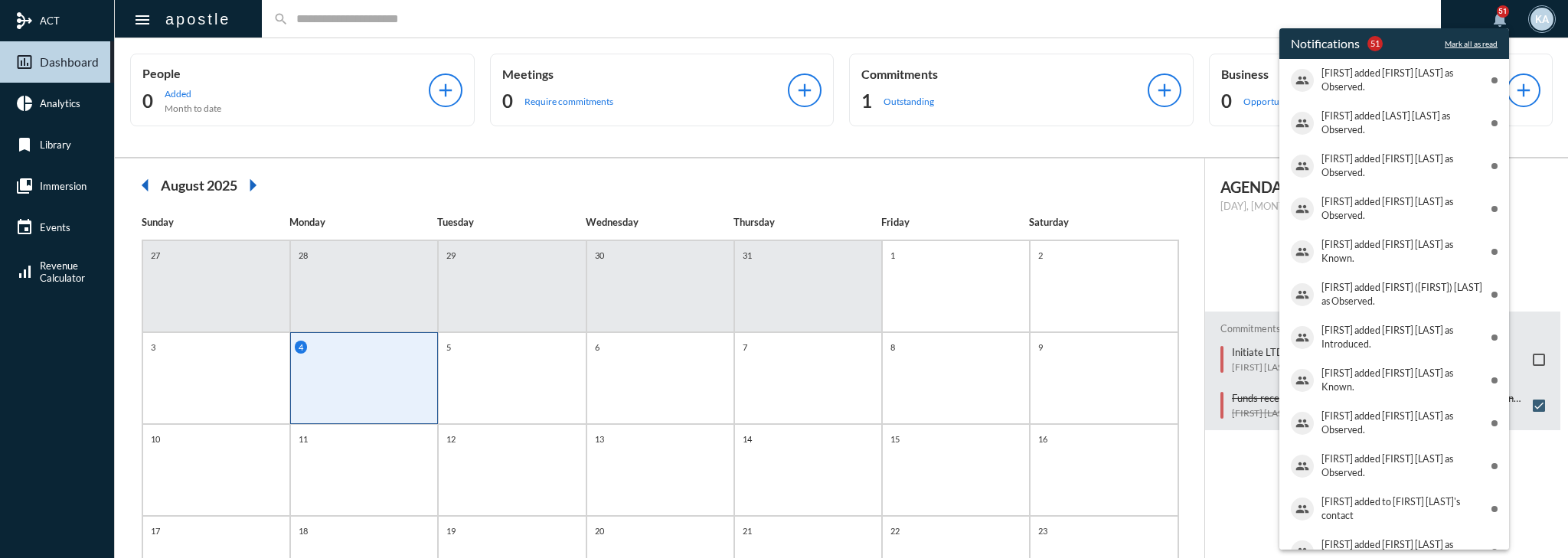 click on "Mark all as read" at bounding box center (1471, 44) 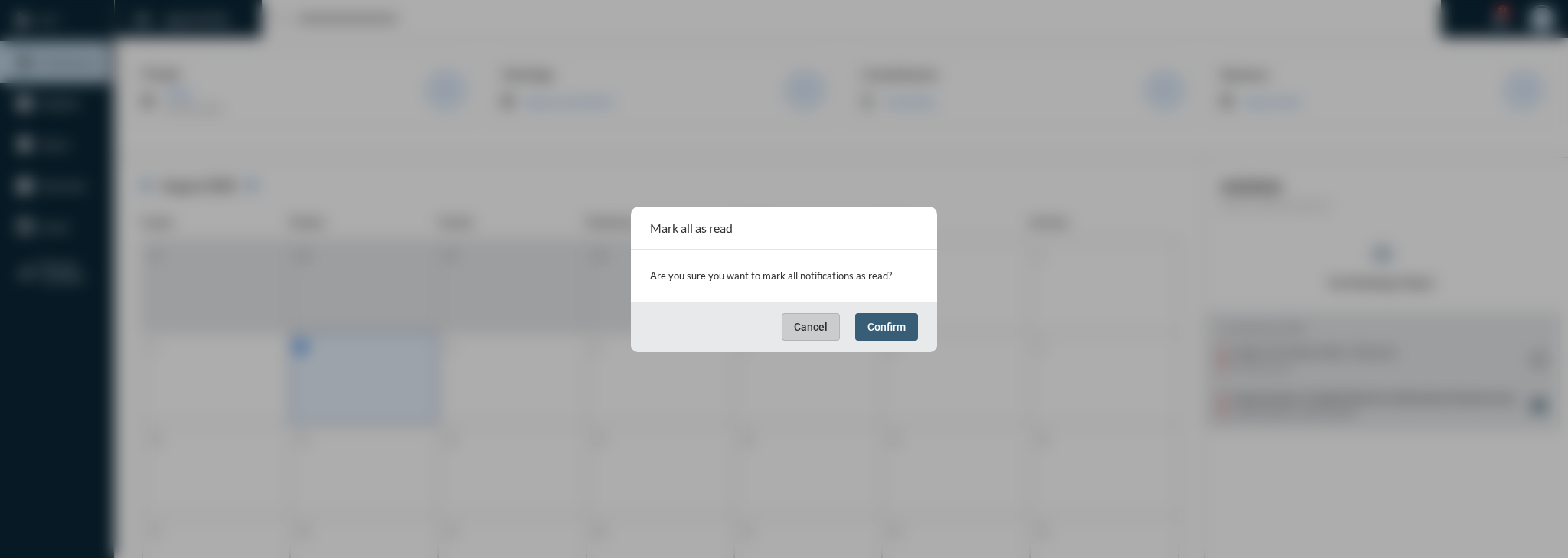 click on "Cancel   Confirm" at bounding box center (784, 327) 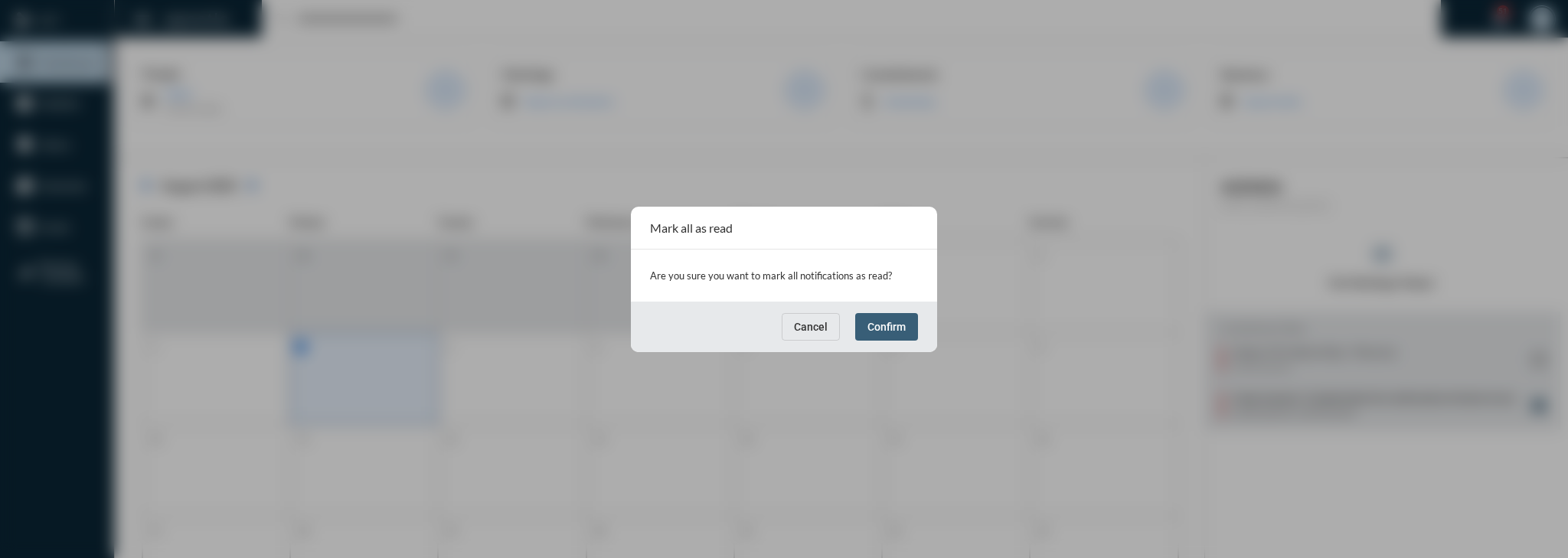 click on "Confirm" at bounding box center [887, 327] 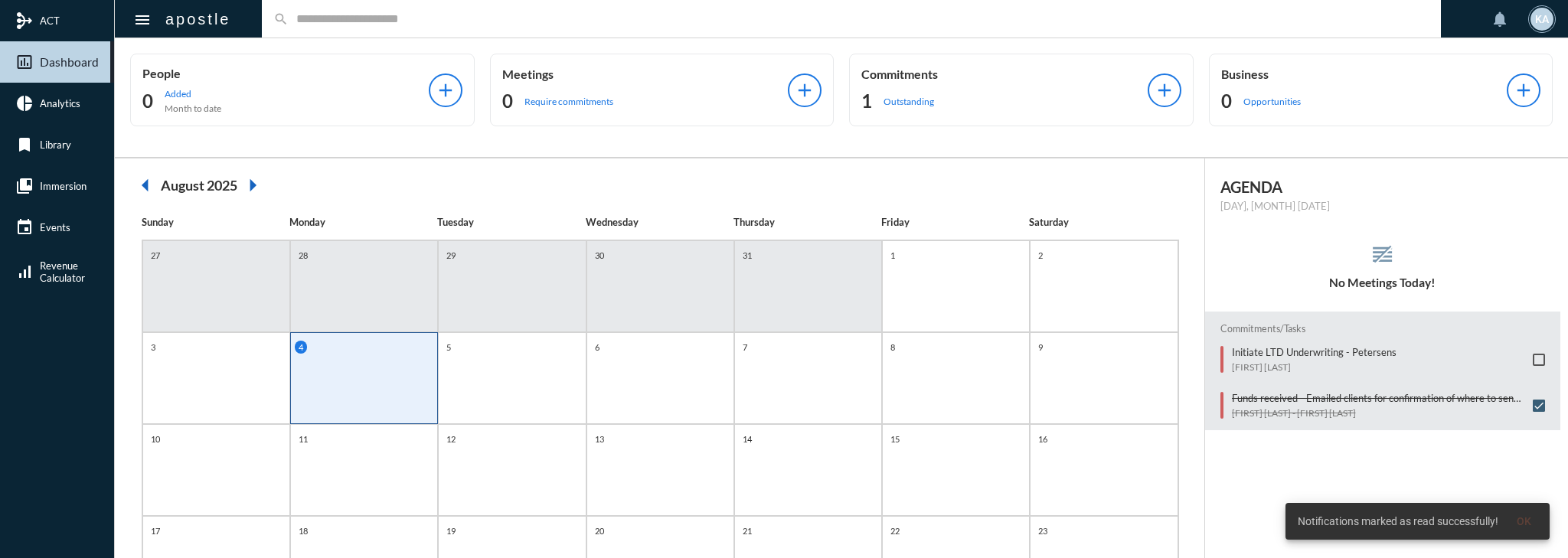 click on "notifications  KA" 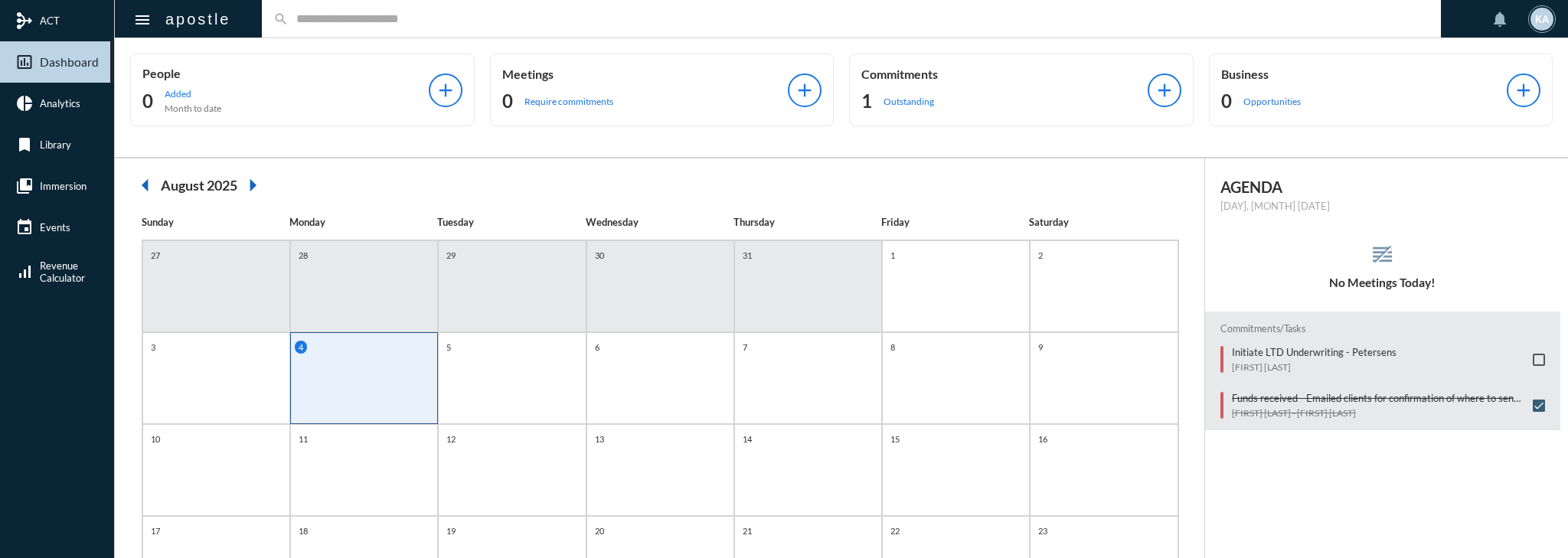 click 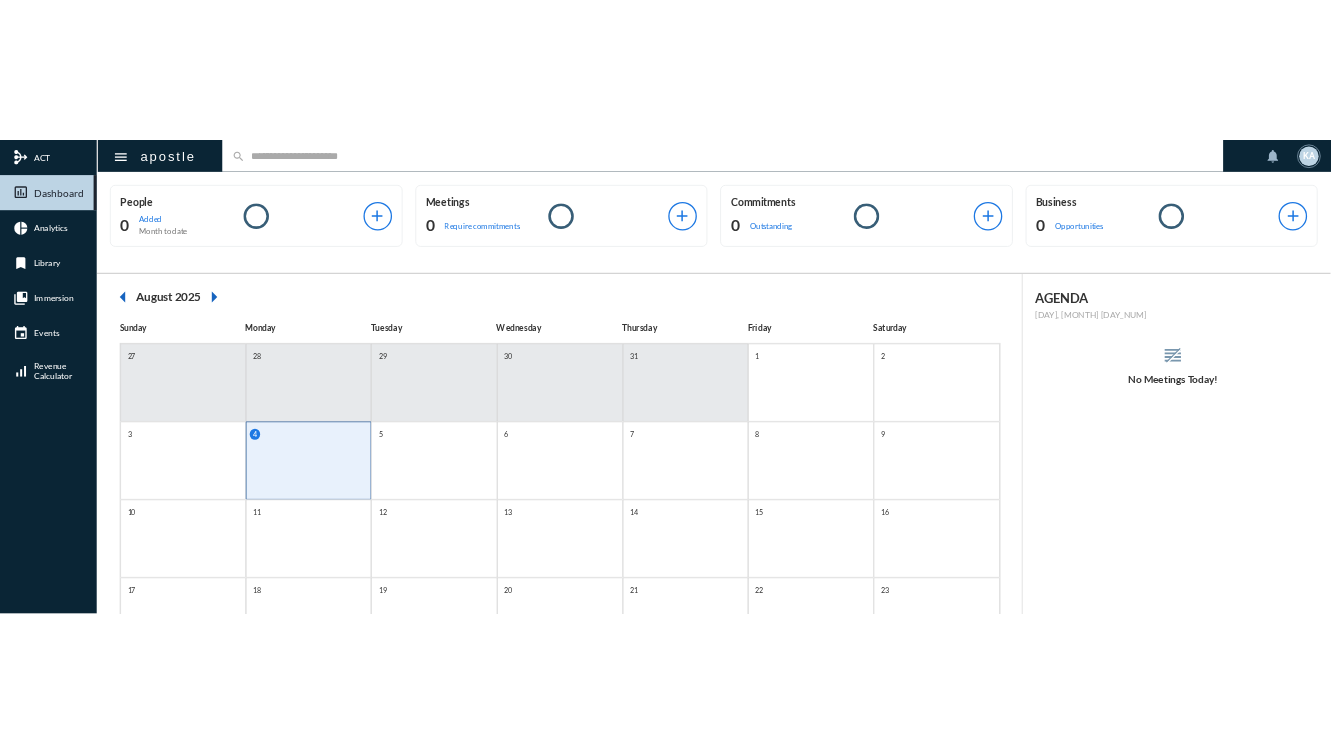 scroll, scrollTop: 0, scrollLeft: 0, axis: both 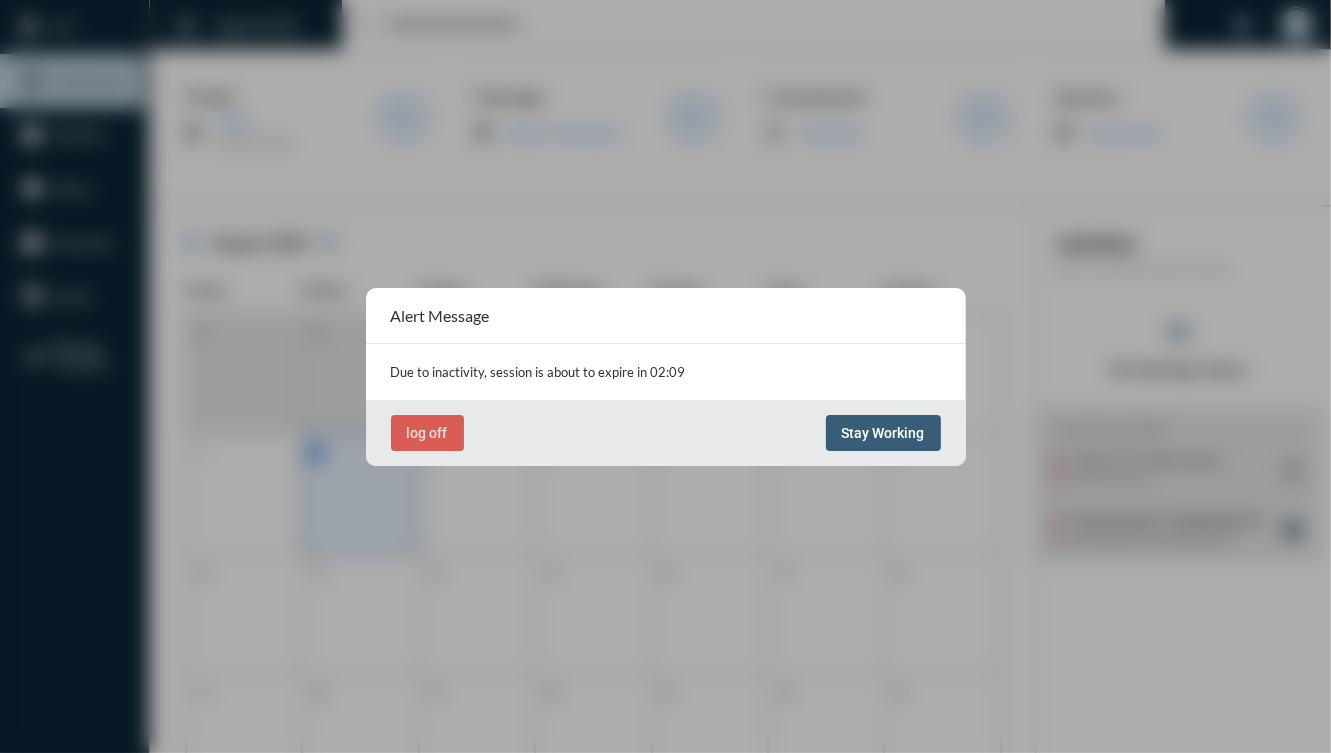 click on "Stay Working" at bounding box center (883, 433) 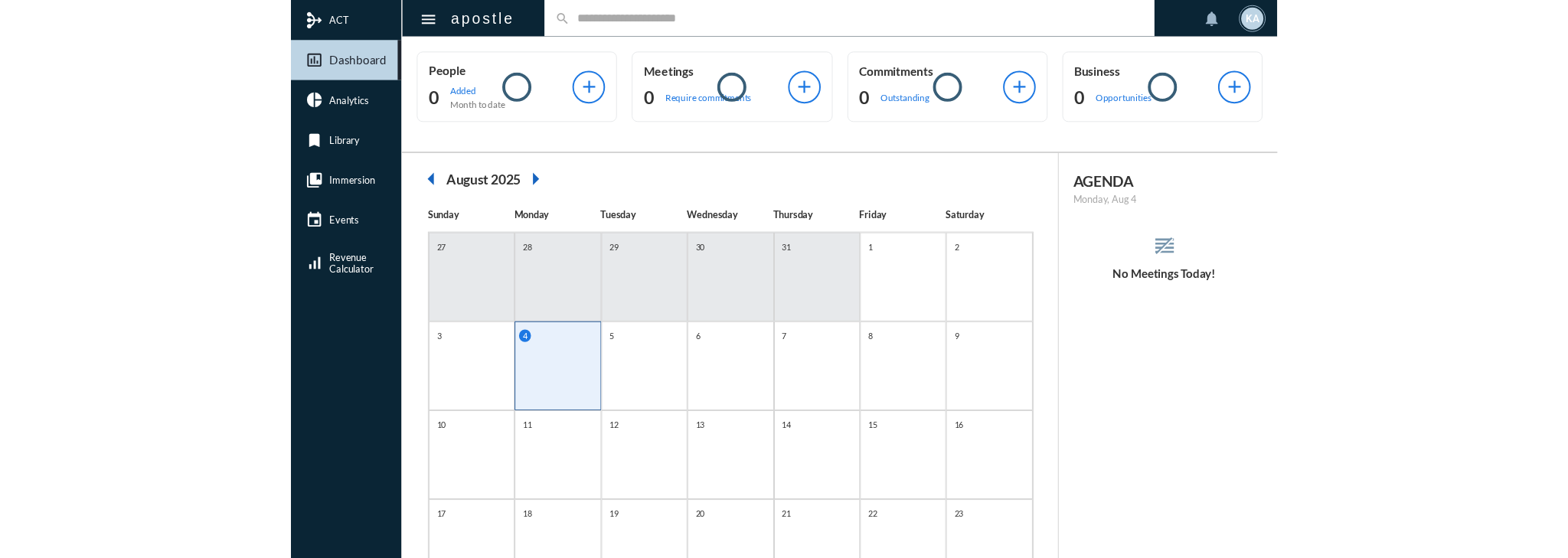 scroll, scrollTop: 0, scrollLeft: 0, axis: both 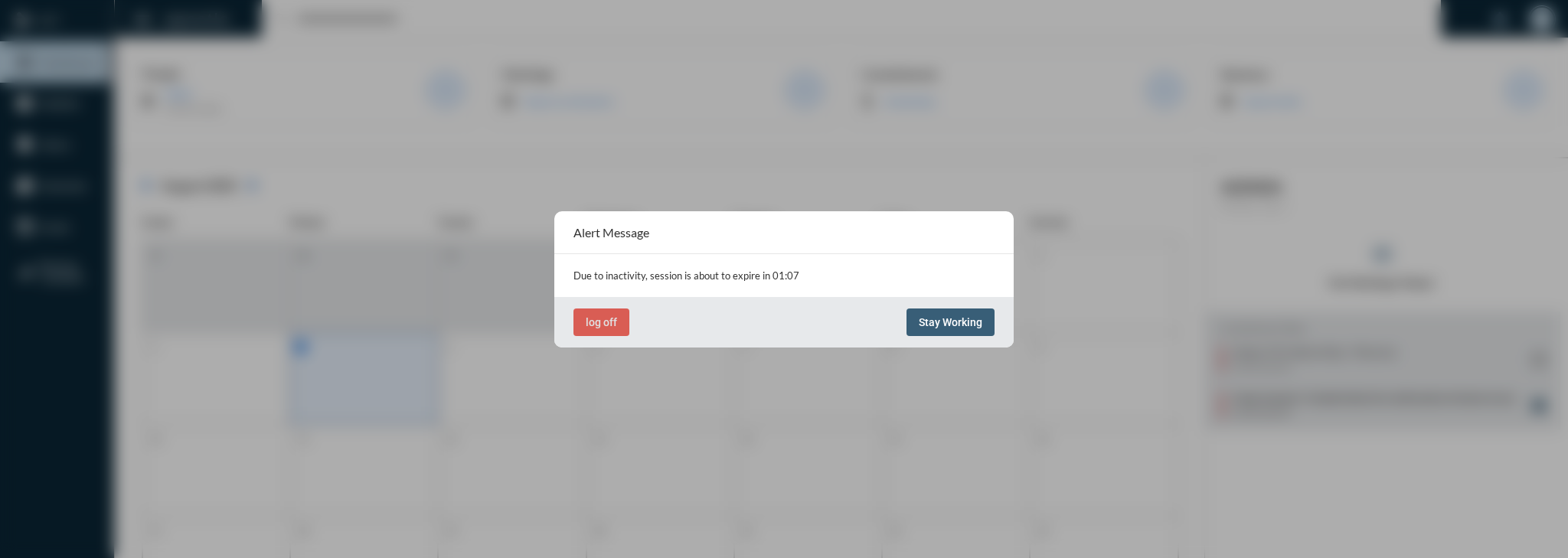 click on "log off   Stay Working" at bounding box center (784, 322) 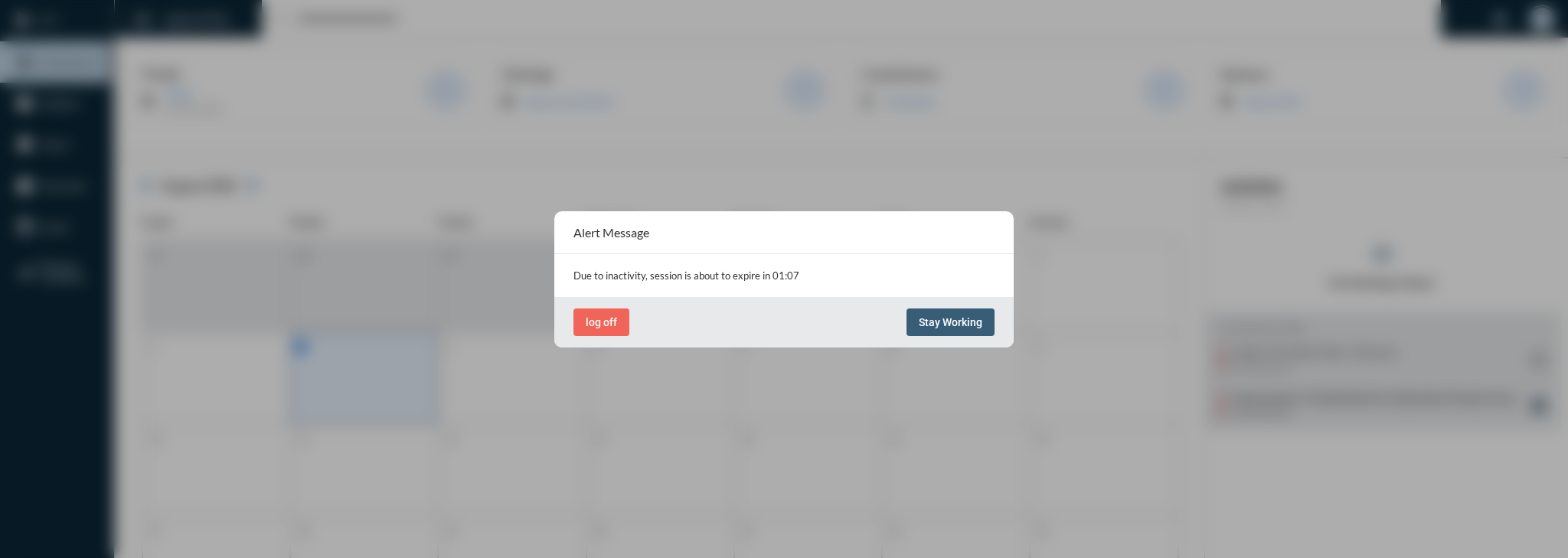 click on "Stay Working" at bounding box center (950, 322) 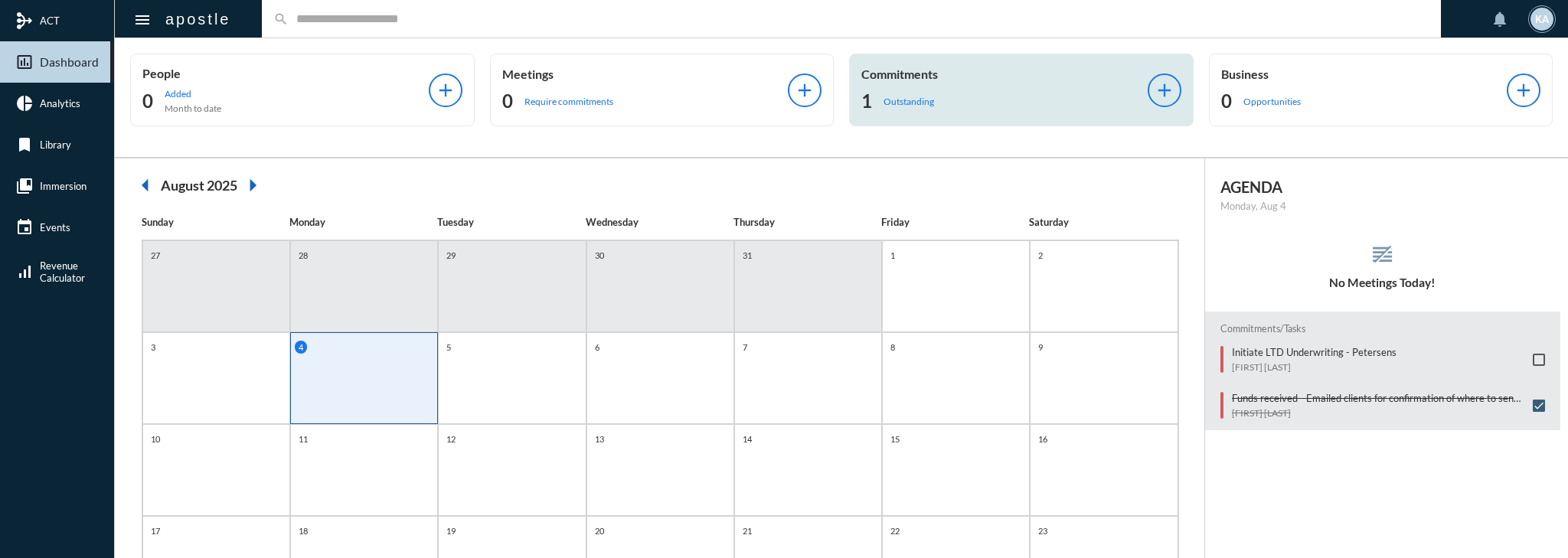 click on "Outstanding" 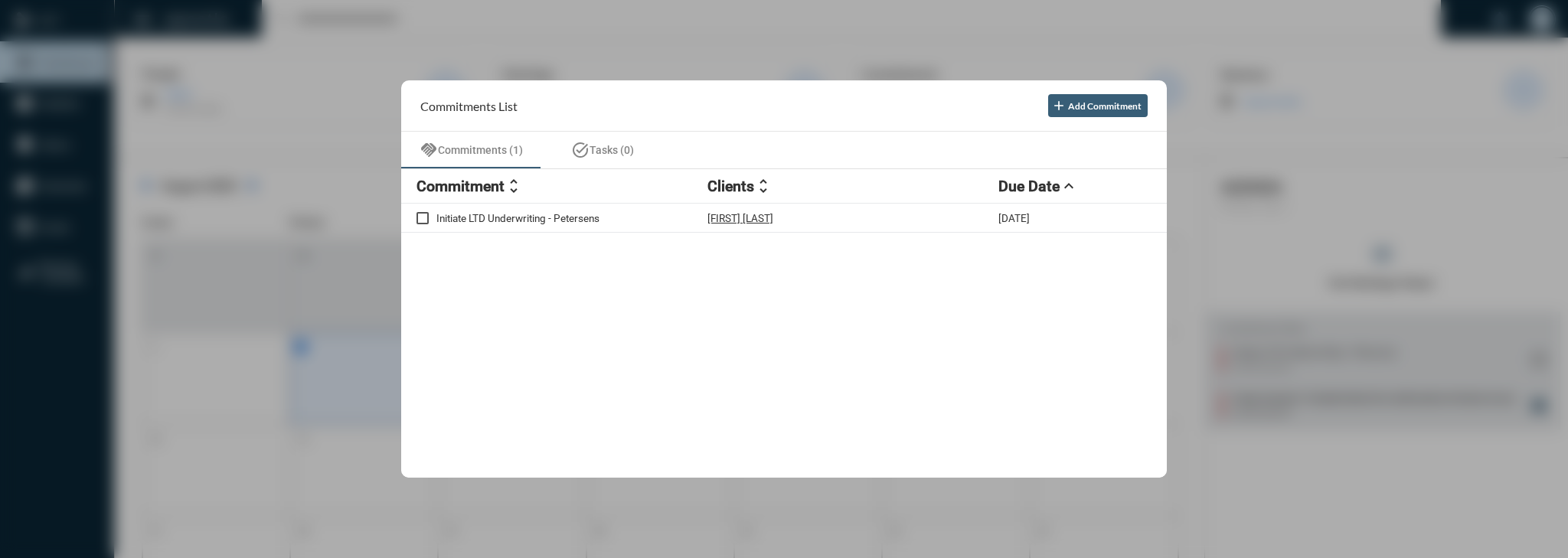 click at bounding box center [784, 279] 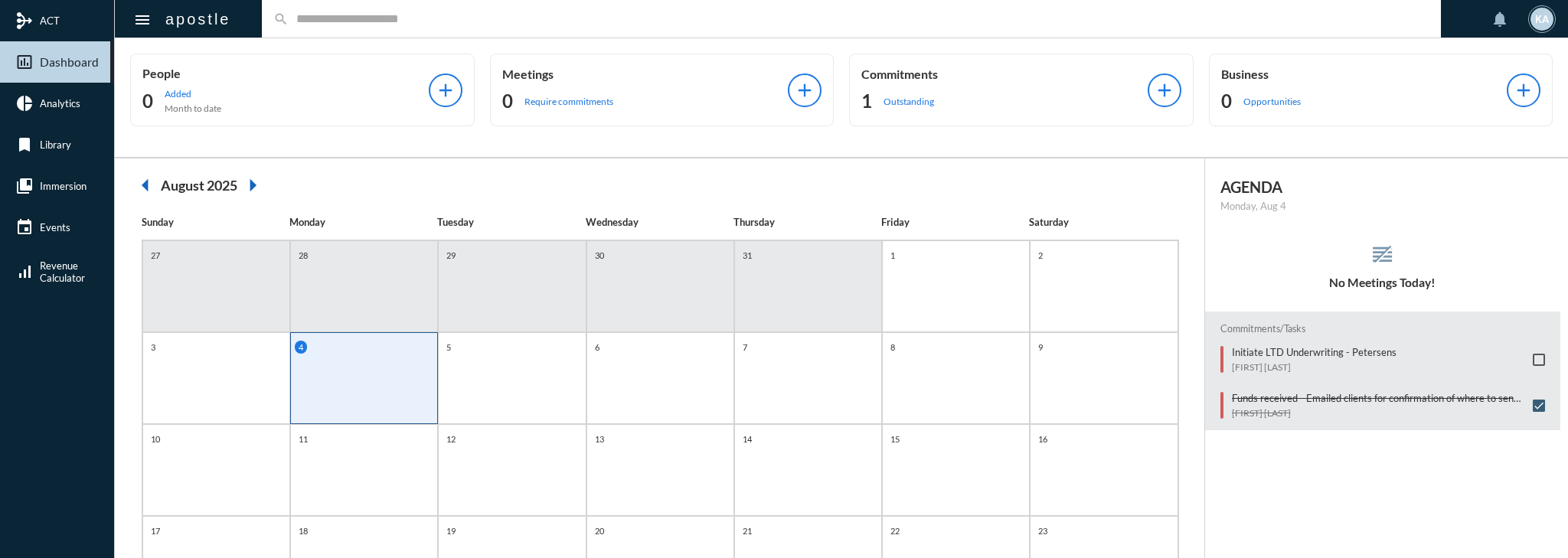 click on "reorder No Meetings Today!" 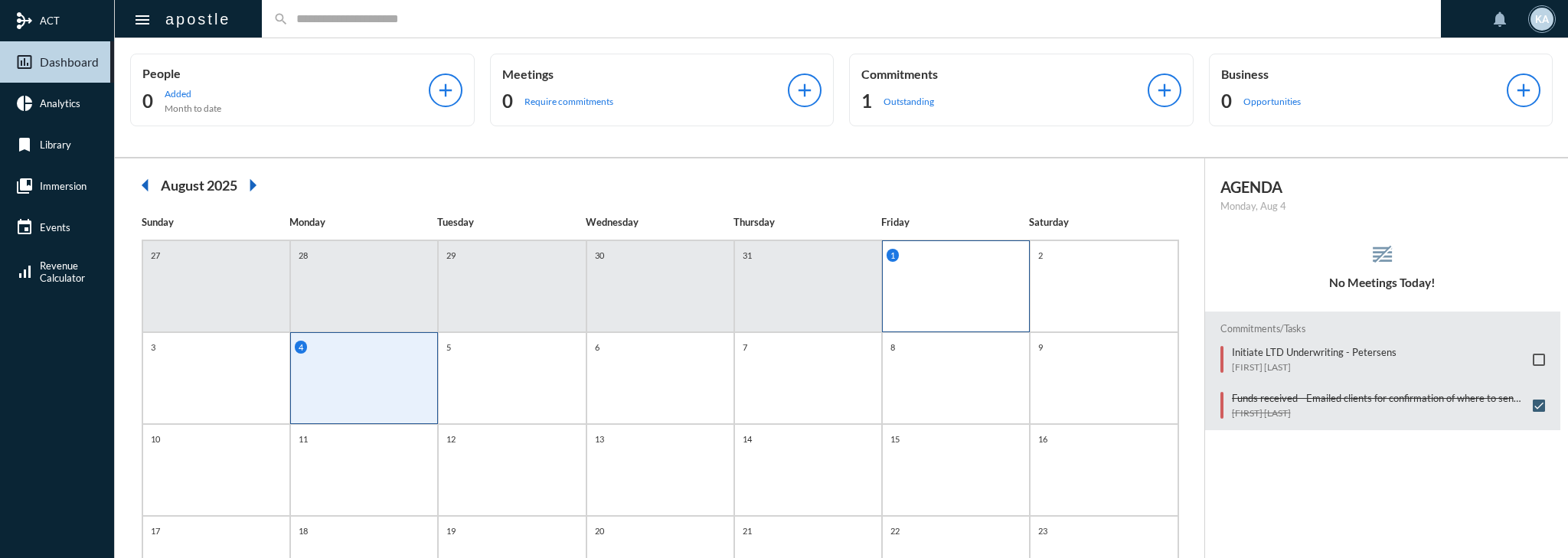 click on "1" 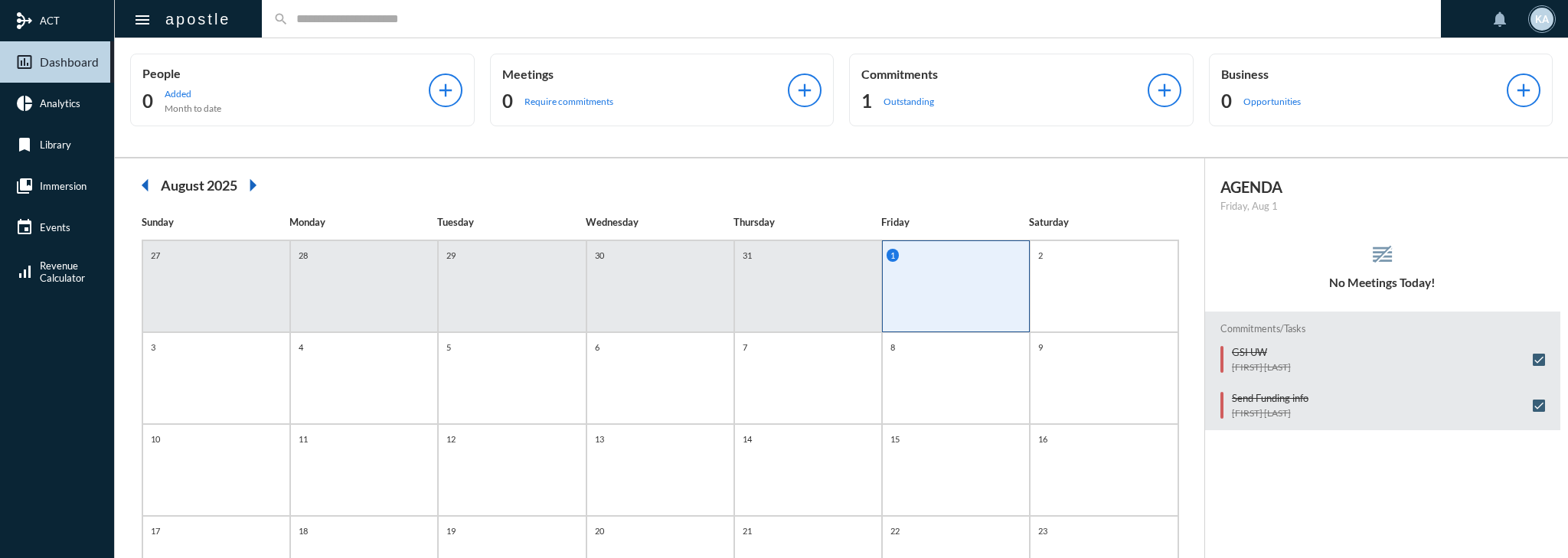 click on "31" 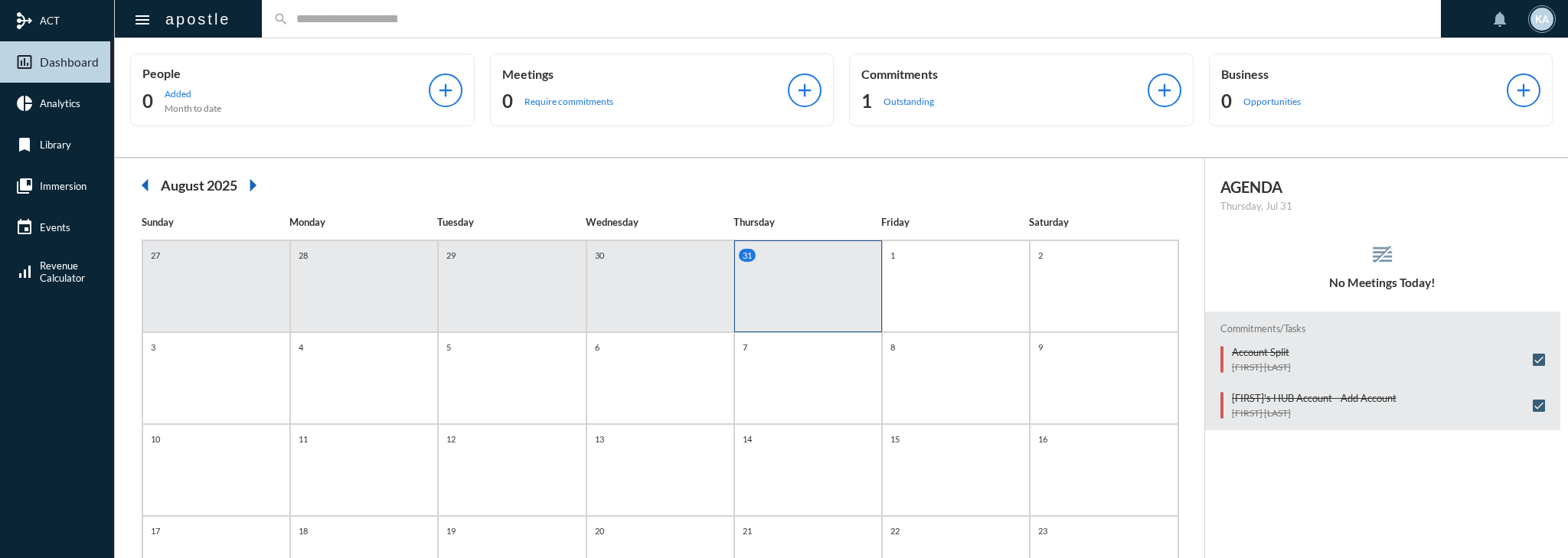 click on "30" 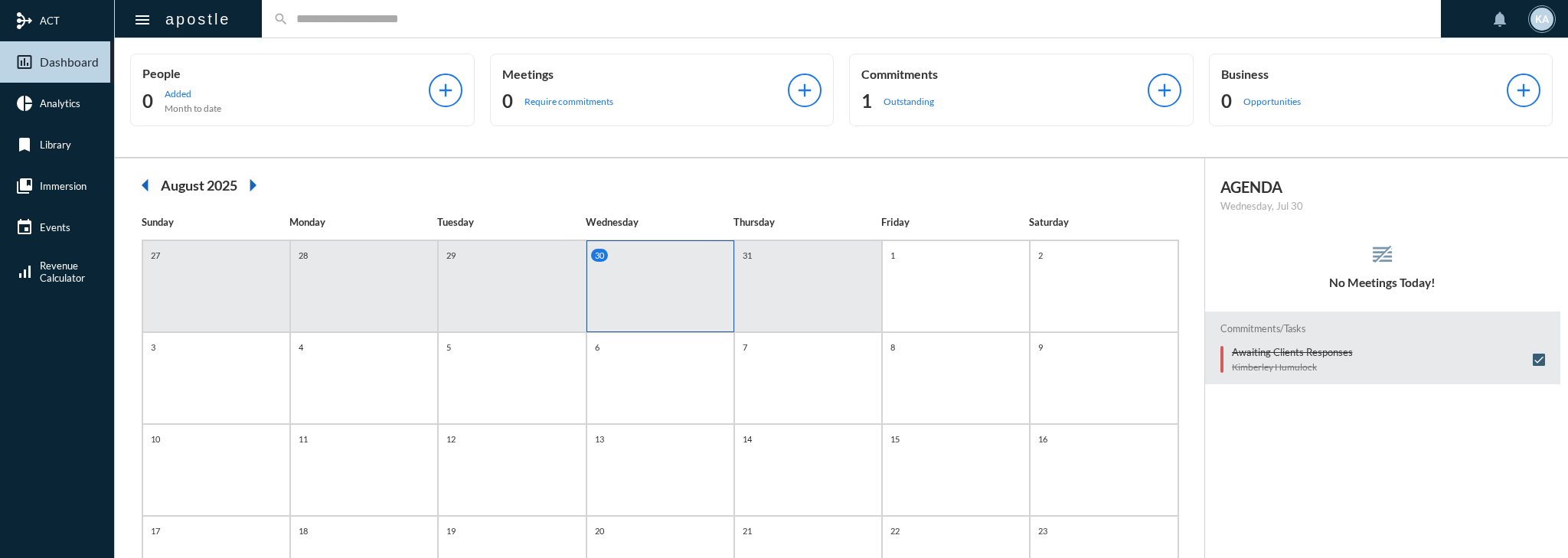 click on "29" 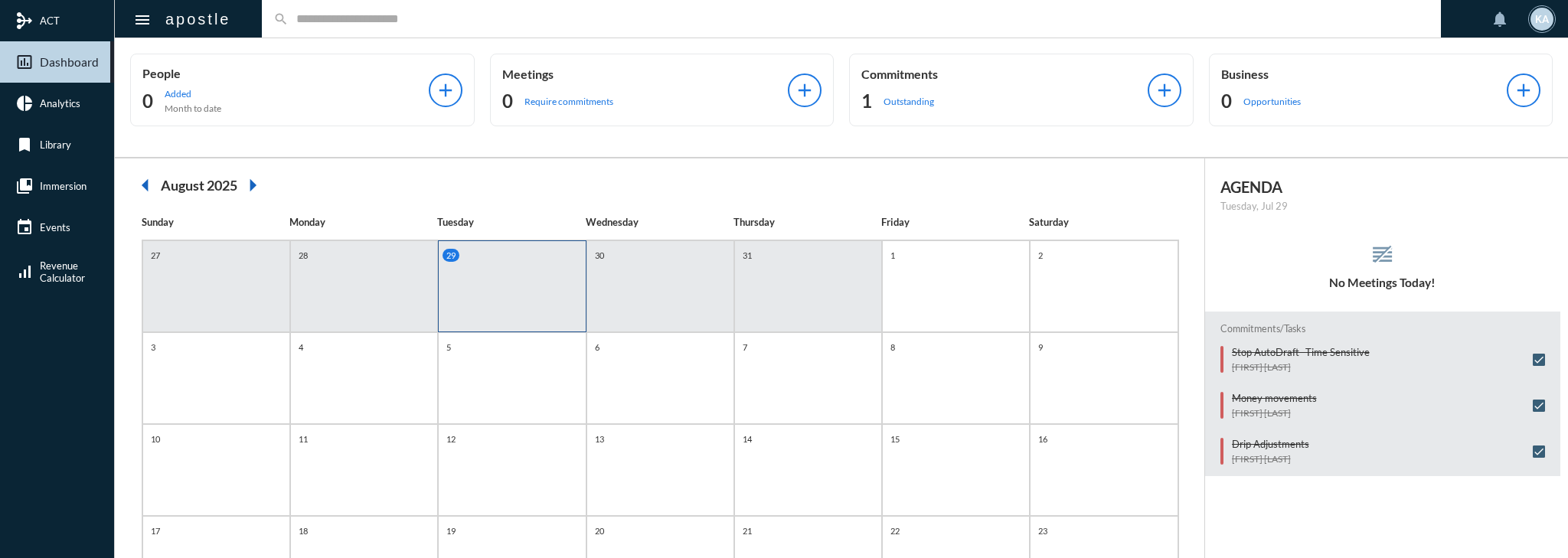 click on "28" 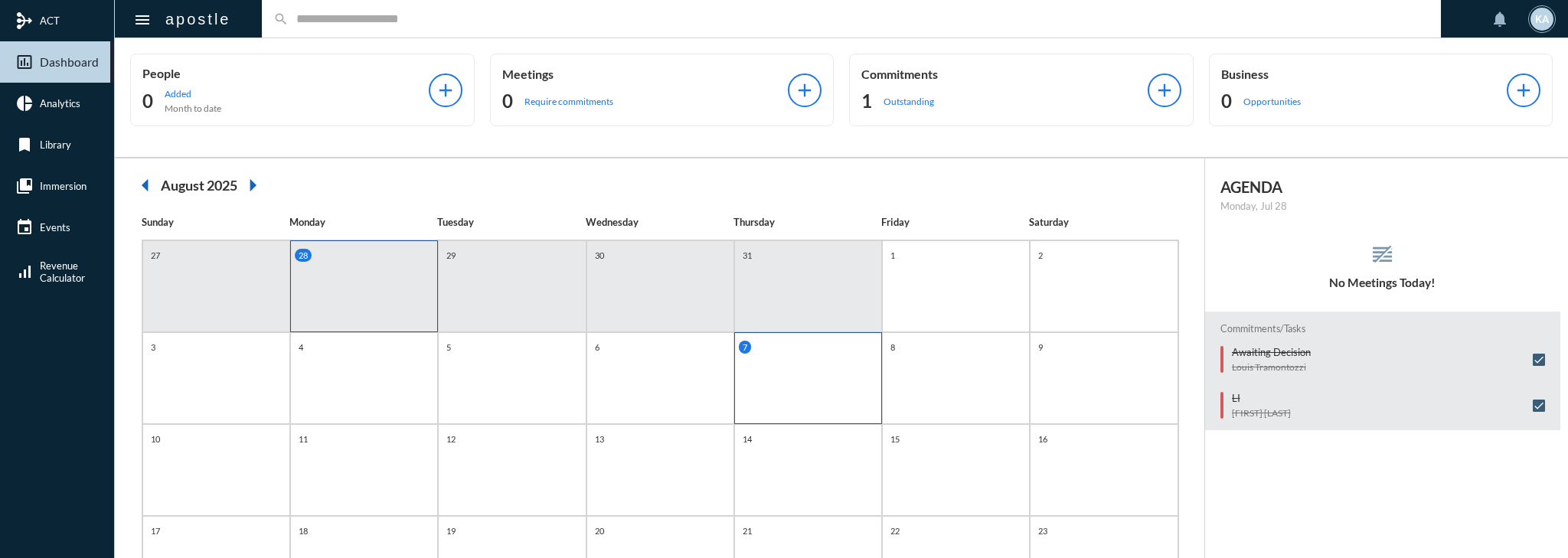 click on "7" 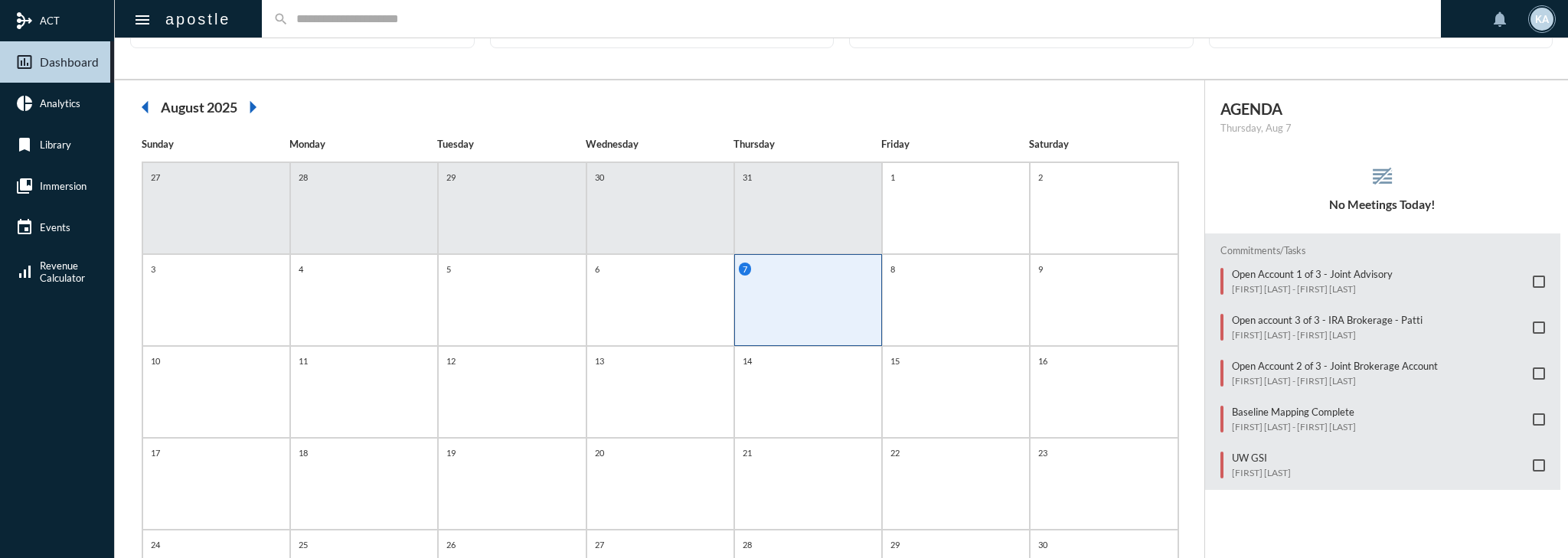 scroll, scrollTop: 245, scrollLeft: 0, axis: vertical 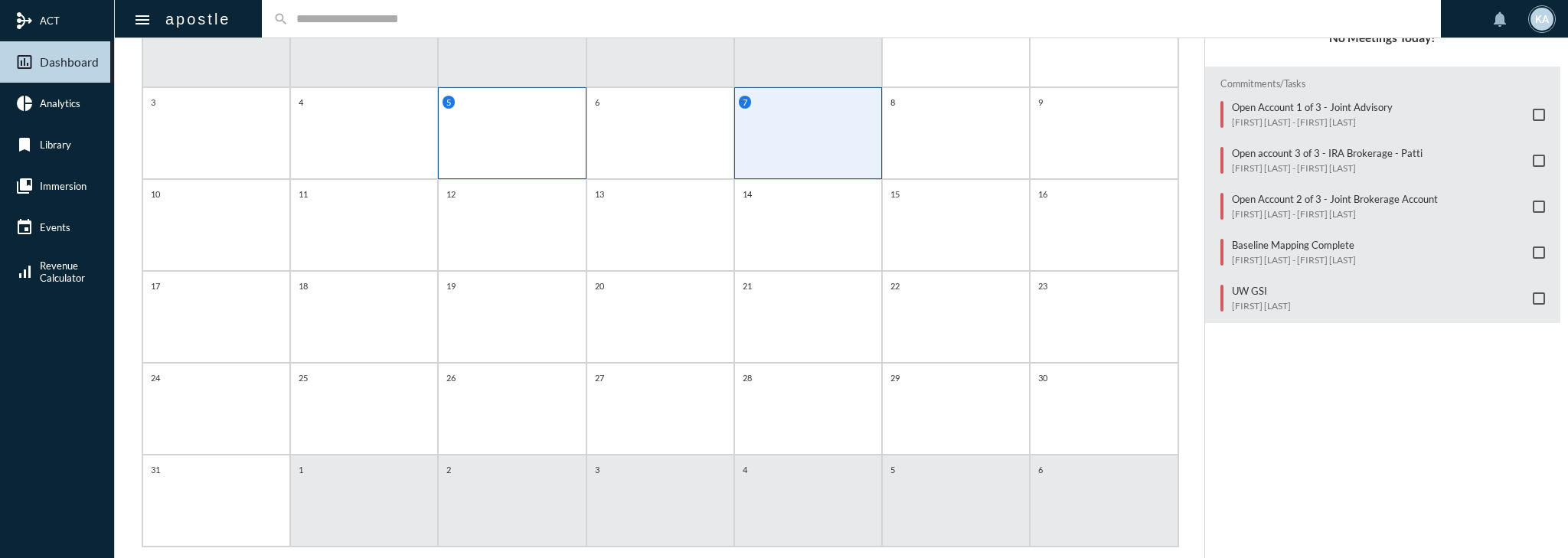 click on "5" 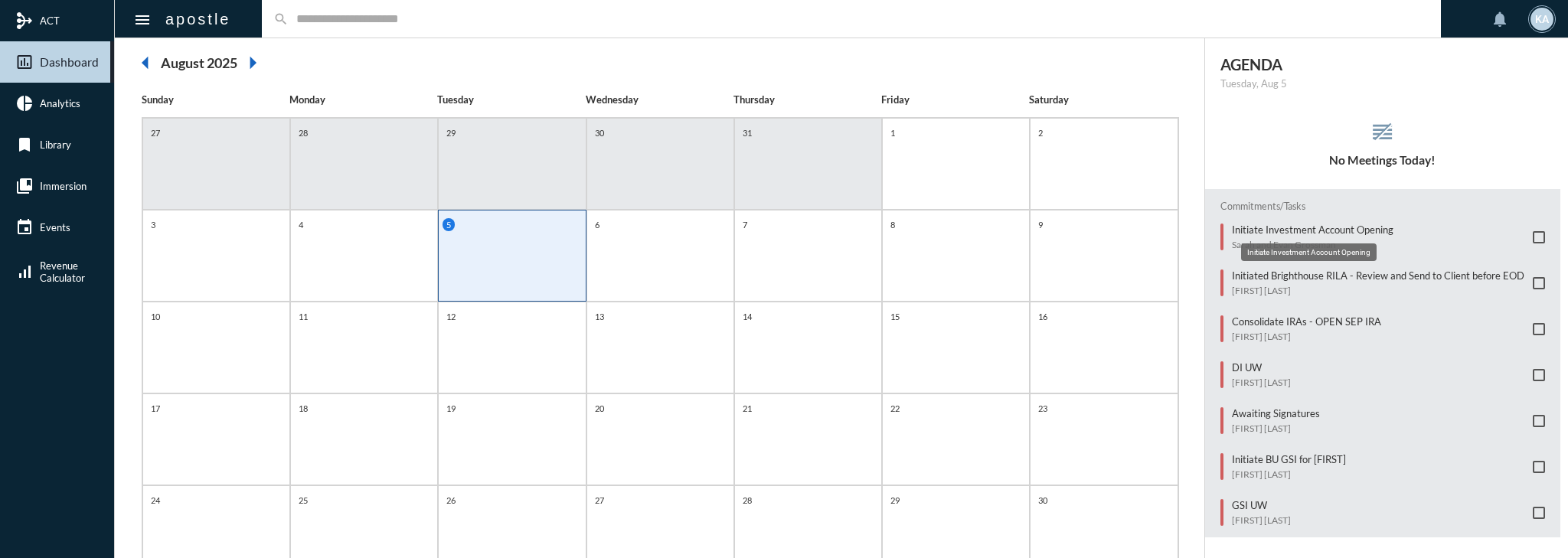 scroll, scrollTop: 184, scrollLeft: 0, axis: vertical 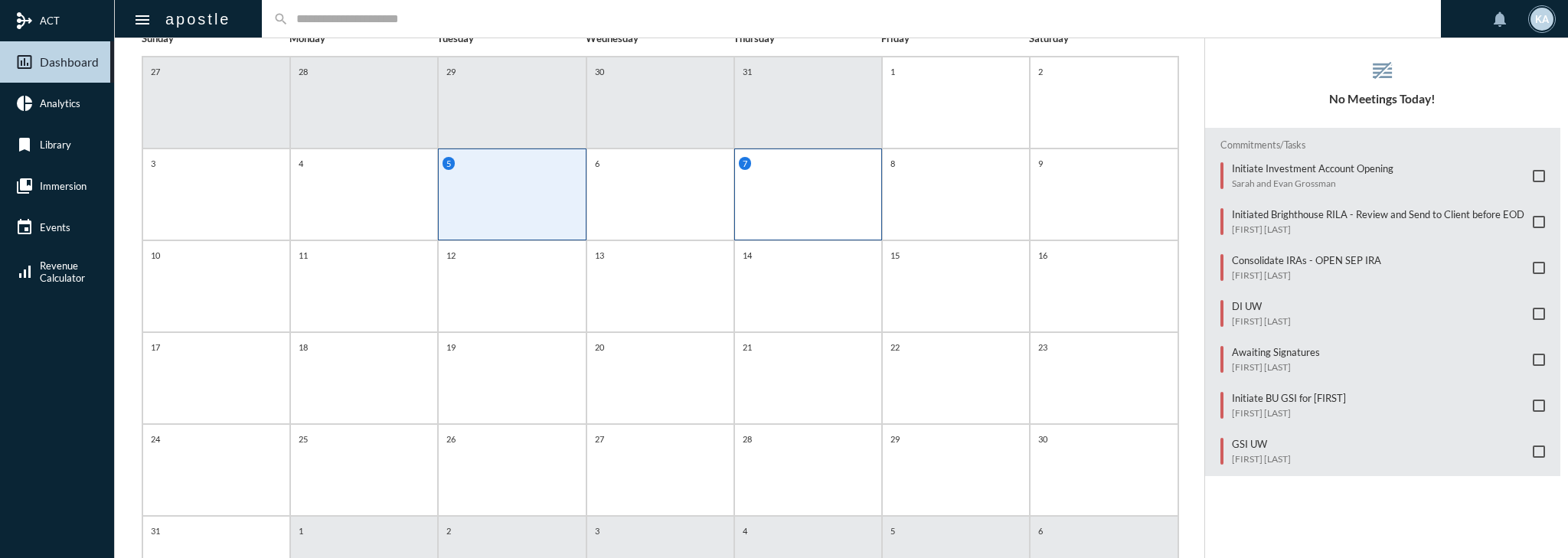 click on "7" 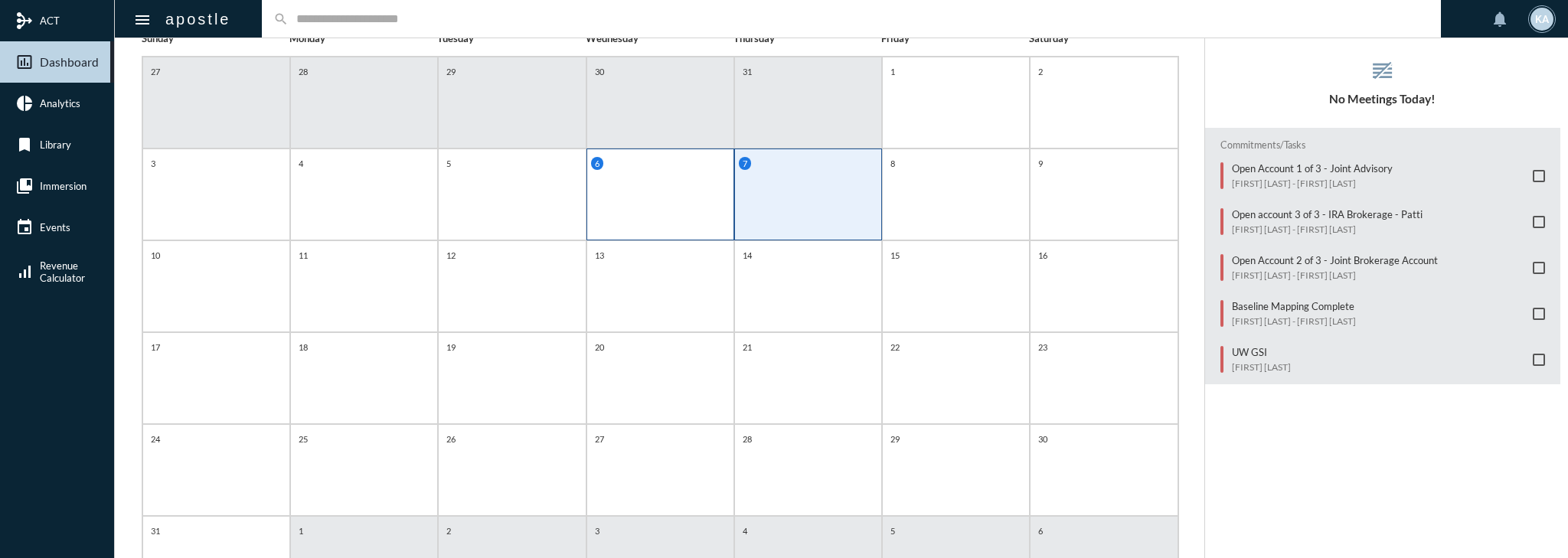click on "6" 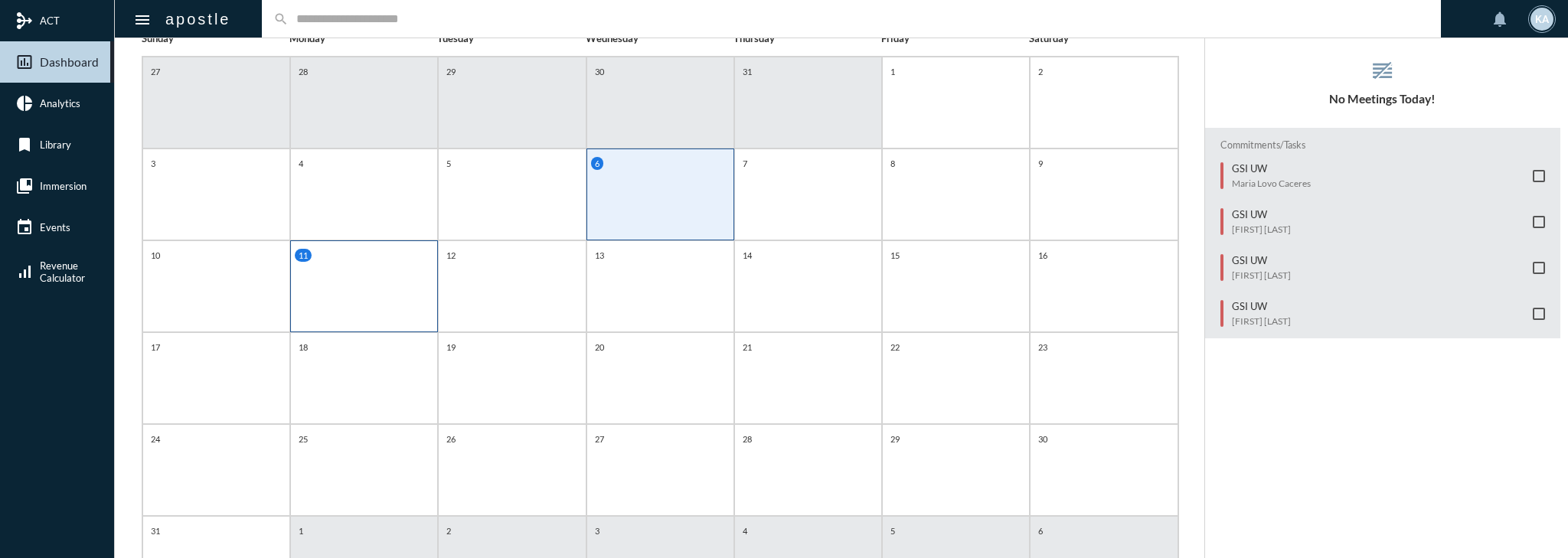 click on "11" 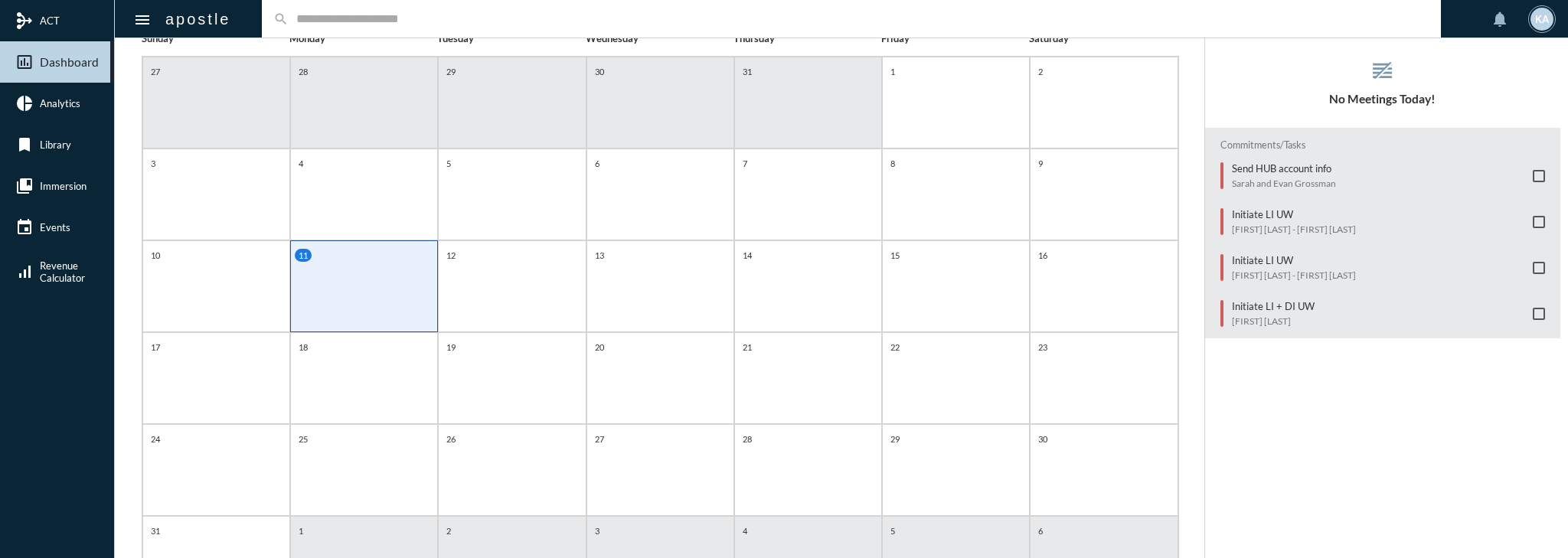 click on "No Meetings Today!" 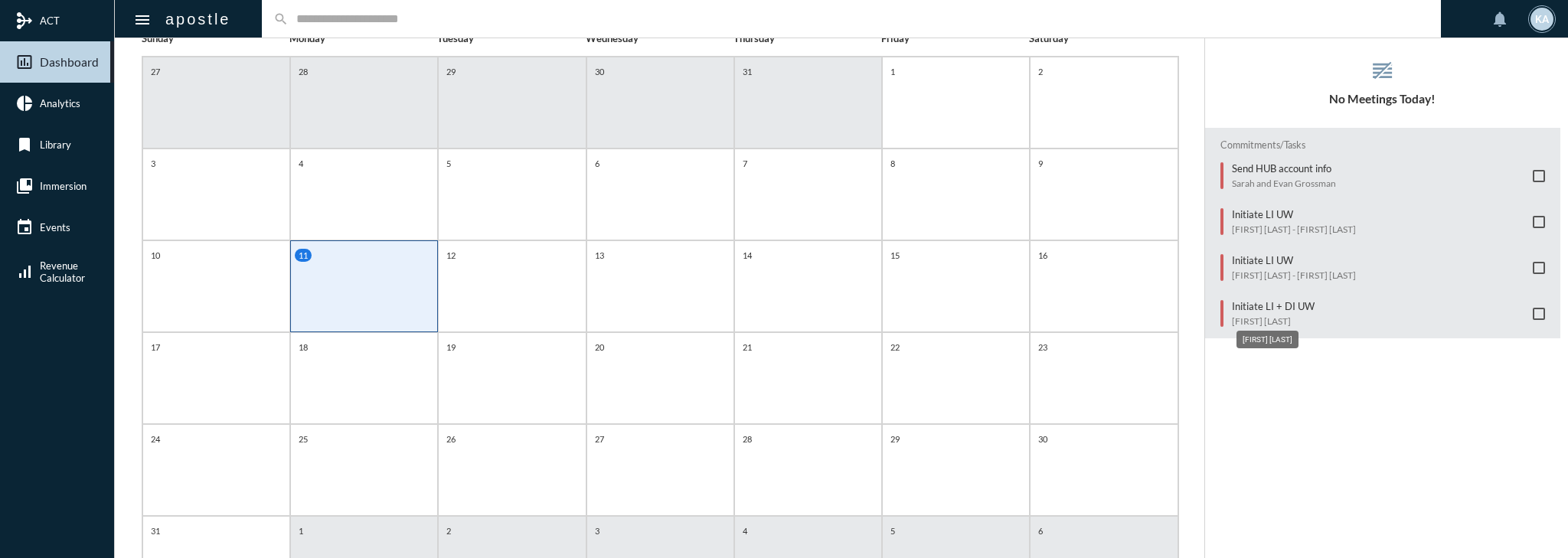 click on "Jeffrey Shocket" at bounding box center (1267, 339) 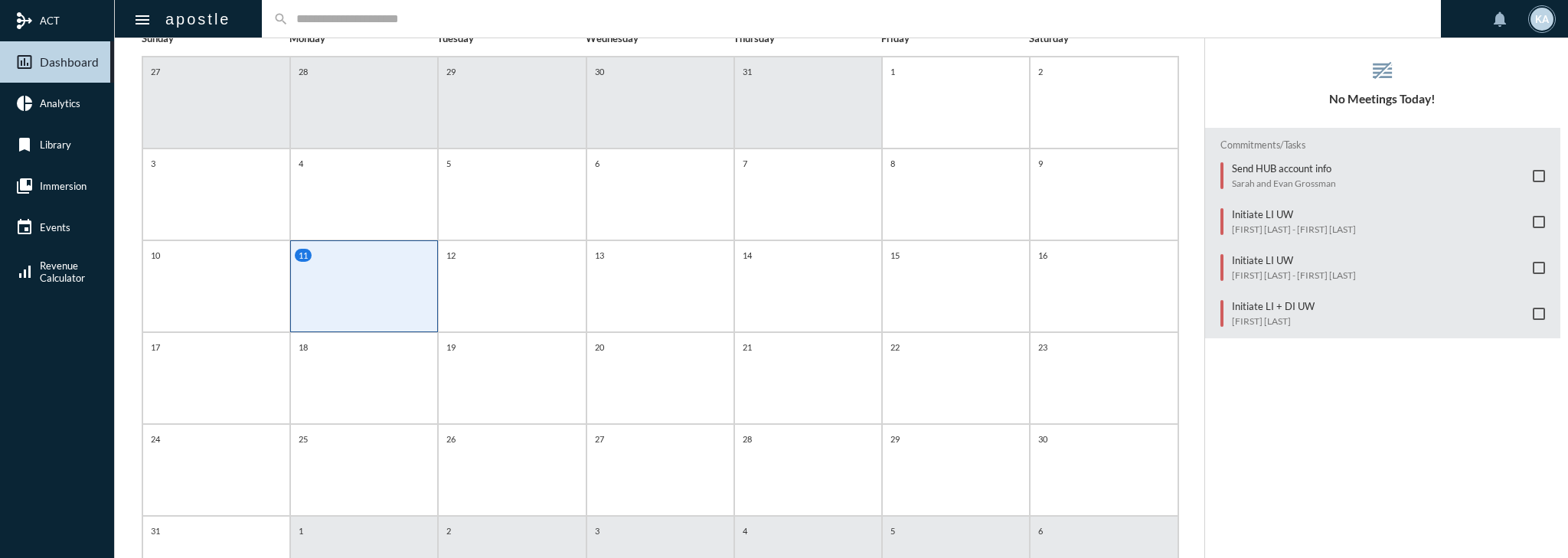 click on "AGENDA Monday, Aug 11 reorder No Meetings Today! Commitments/Tasks  Send HUB account info   Sarah and Evan Grossman     Initiate LI UW   Jenn Foley - Daniel Smith     Initiate LI UW   Andrew Czuchra - Laura Savage     Initiate LI + DI UW    Jeffrey Shocket" 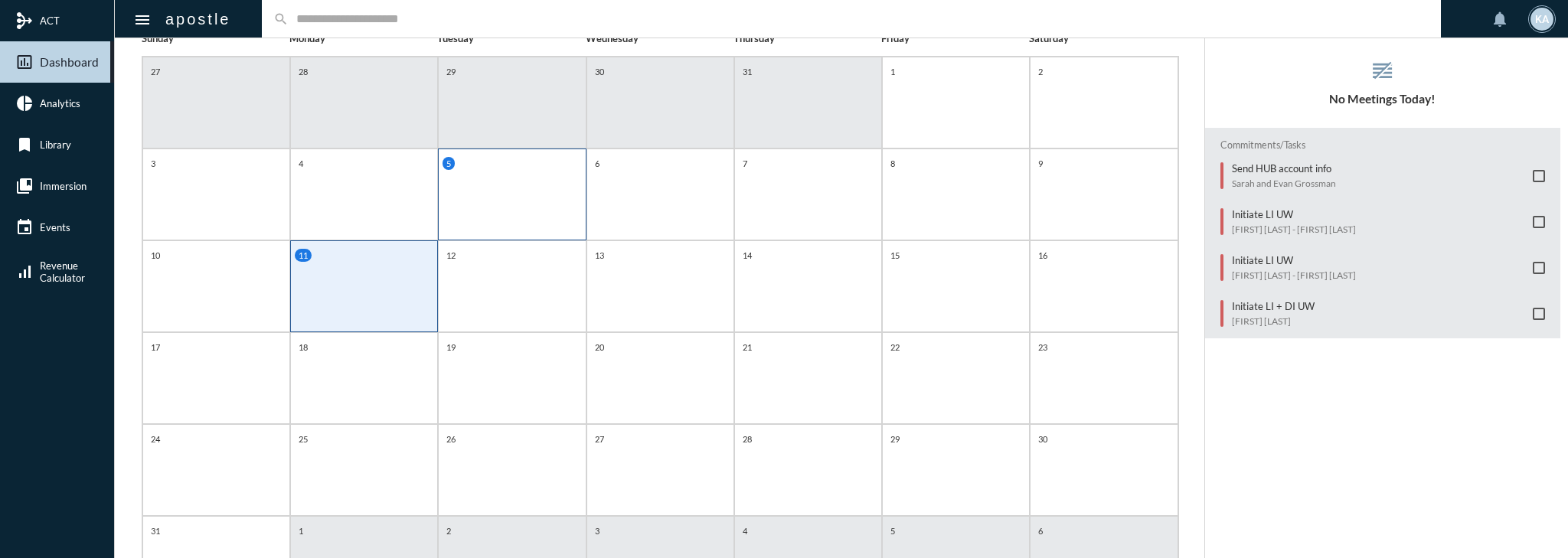 click on "5" 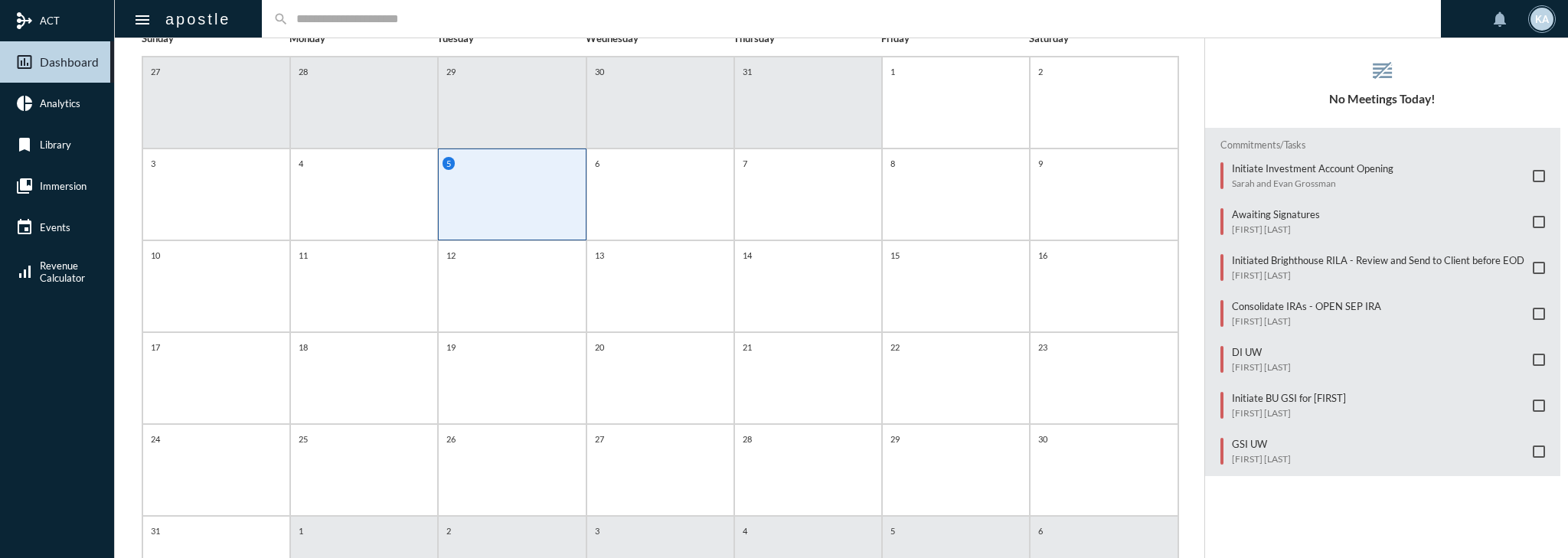 click on "AGENDA Tuesday, Aug 5 reorder No Meetings Today! Commitments/Tasks  Initiate Investment Account Opening   Sarah and Evan Grossman     Awaiting Signatures   Dave Camacho     Initiated Brighthouse RILA - Review and Send to Client before EOD   Sanjay  Madan     Consolidate IRAs - OPEN SEP IRA   Carol De Leonardis     DI UW   Rabiah Rafique     Initiate BU GSI for Lauren   Lauren Watson     GSI UW   Olivia Cuevas" 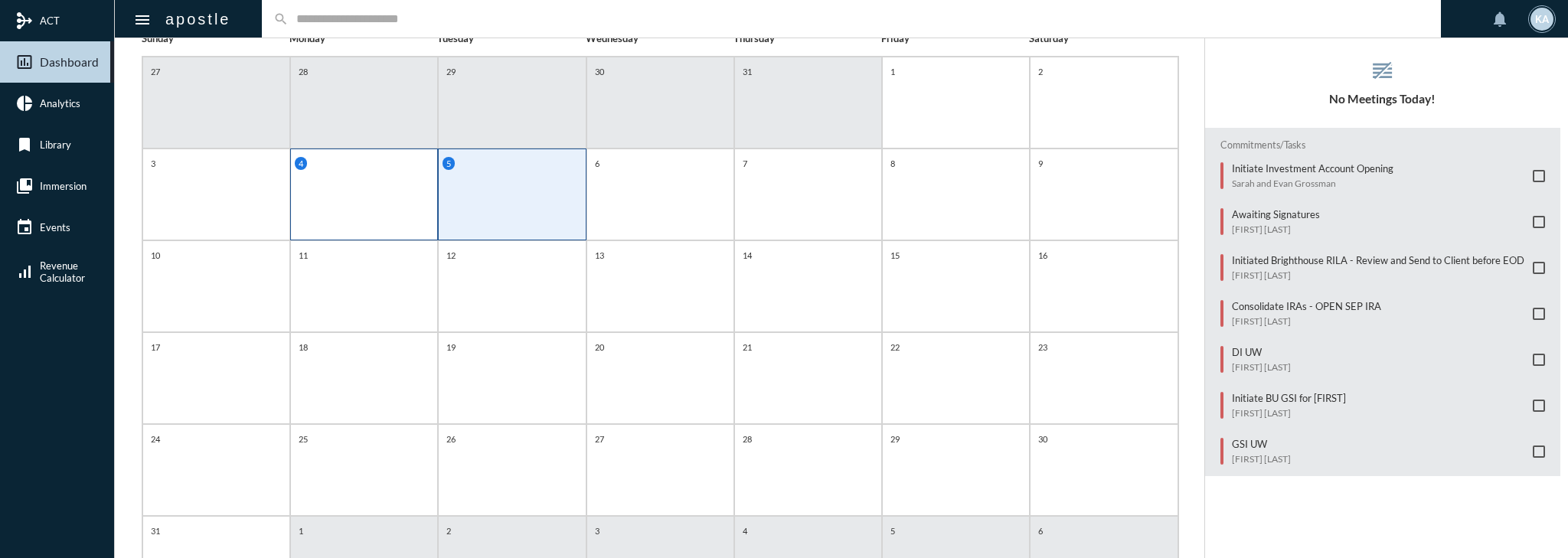 click on "4" 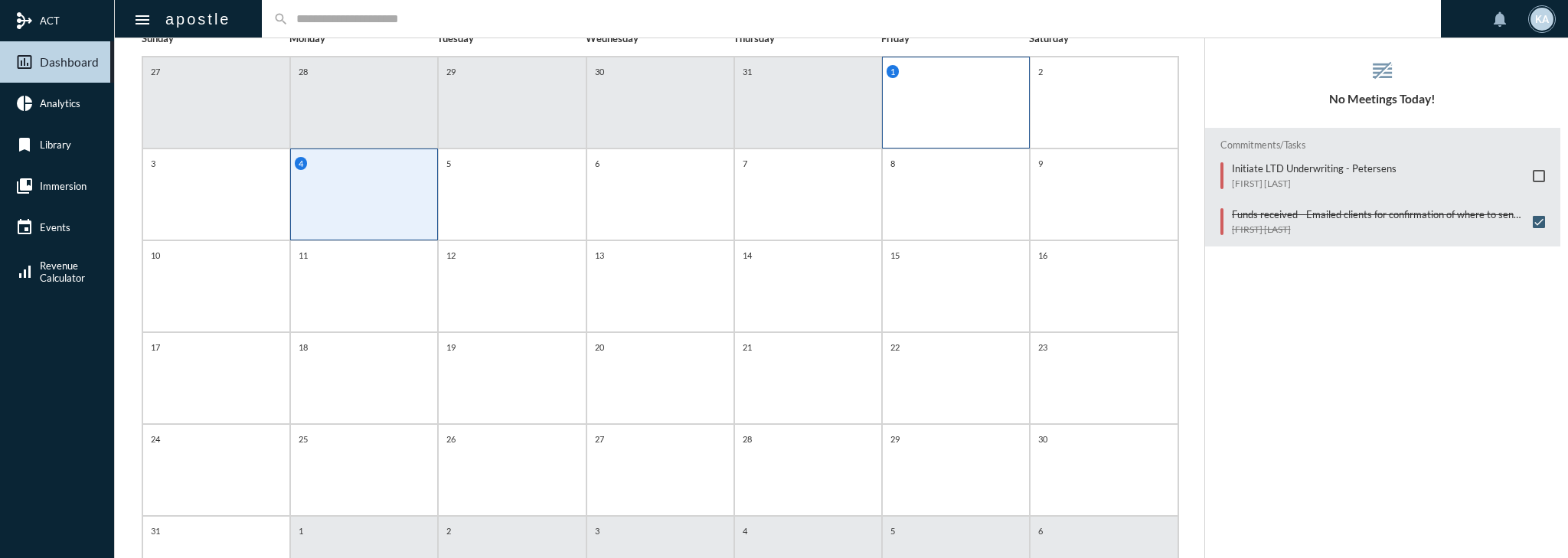 click on "1" 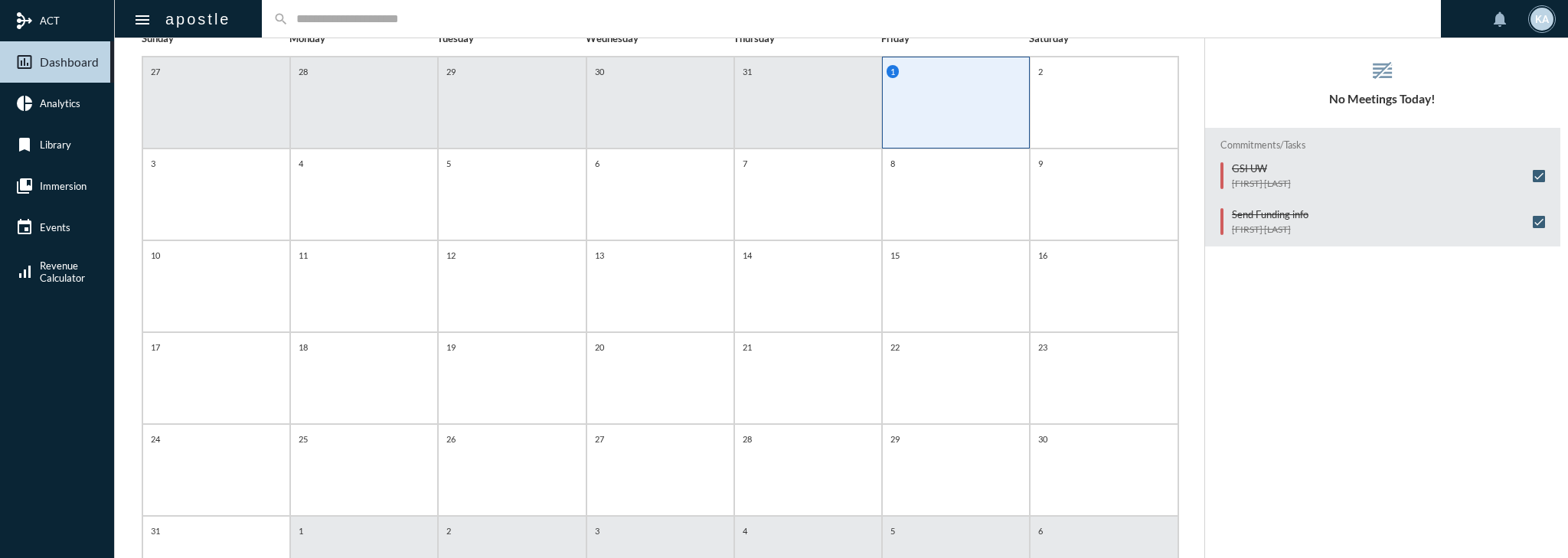 click on "search" 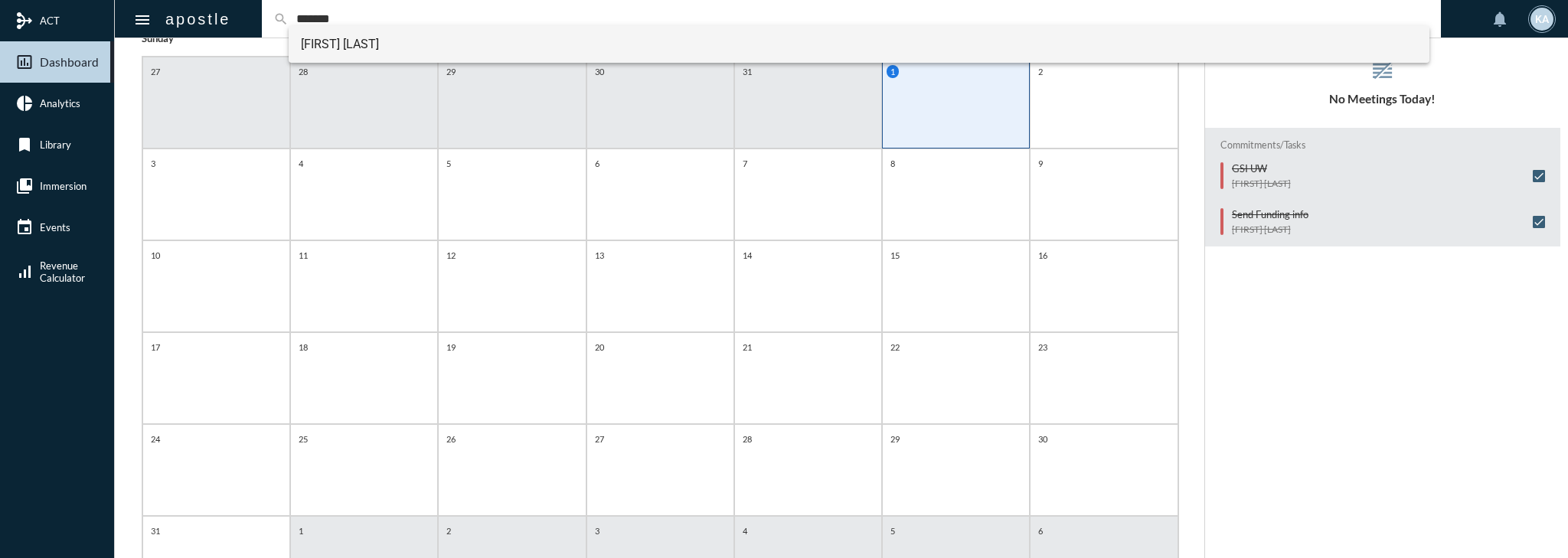 type on "*******" 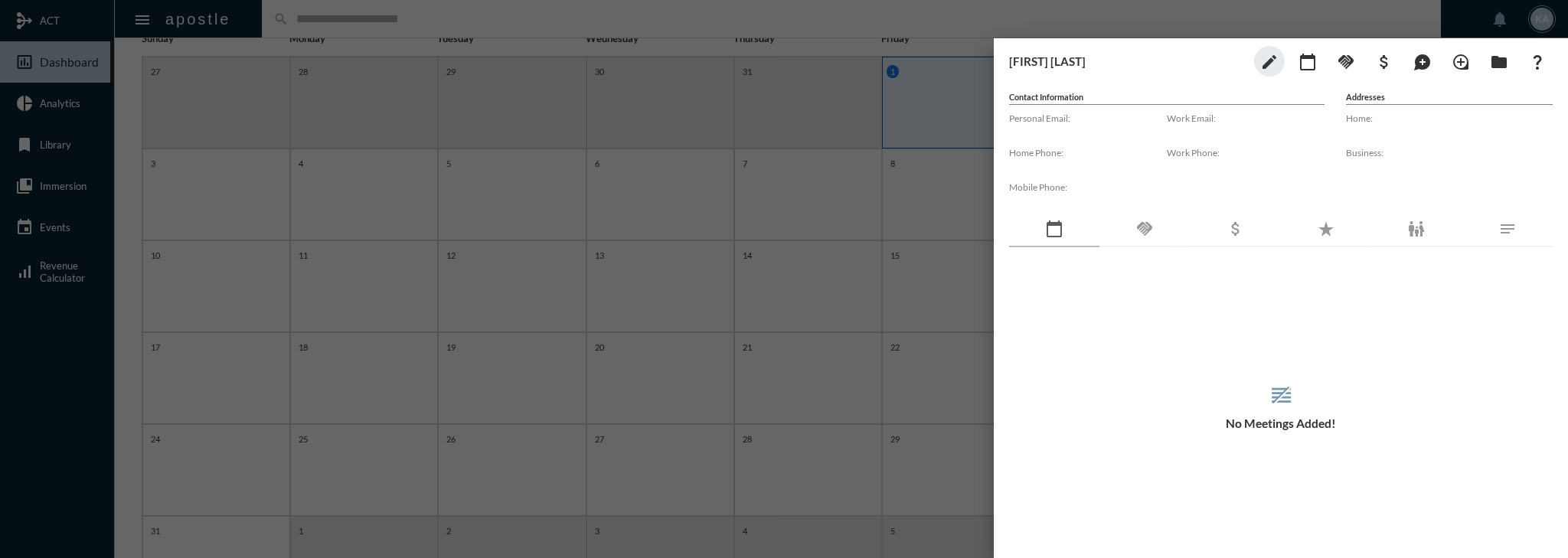 click on "handshake" 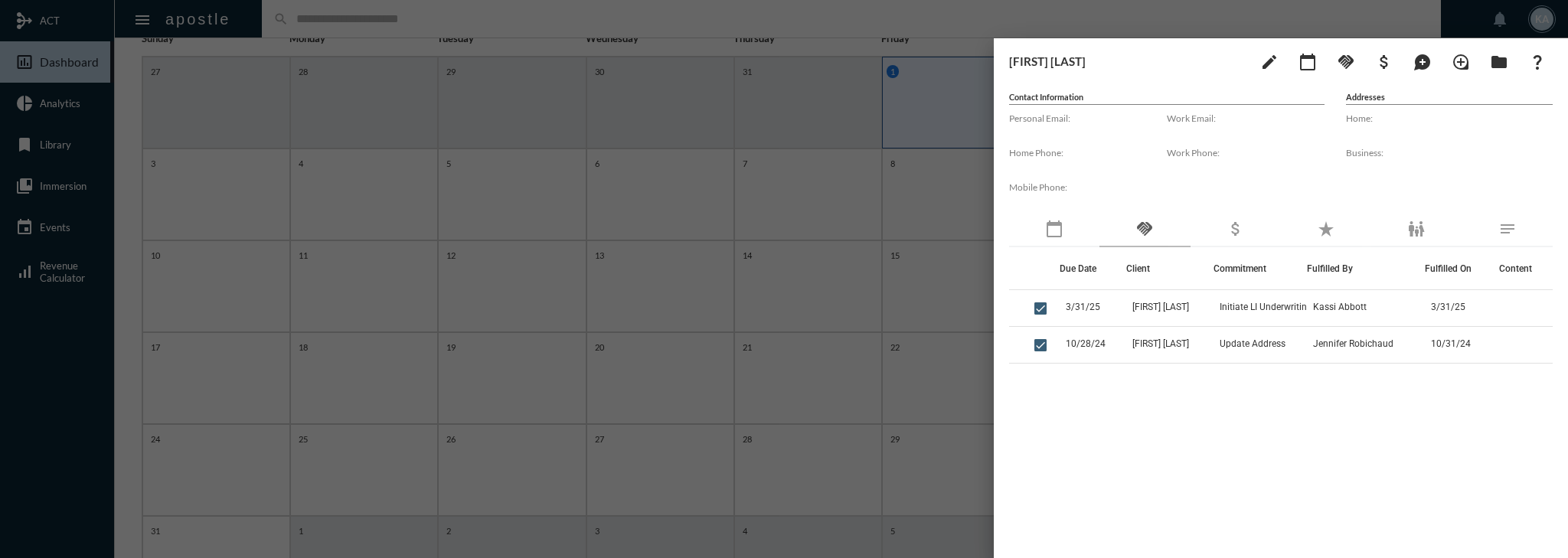 click at bounding box center [784, 279] 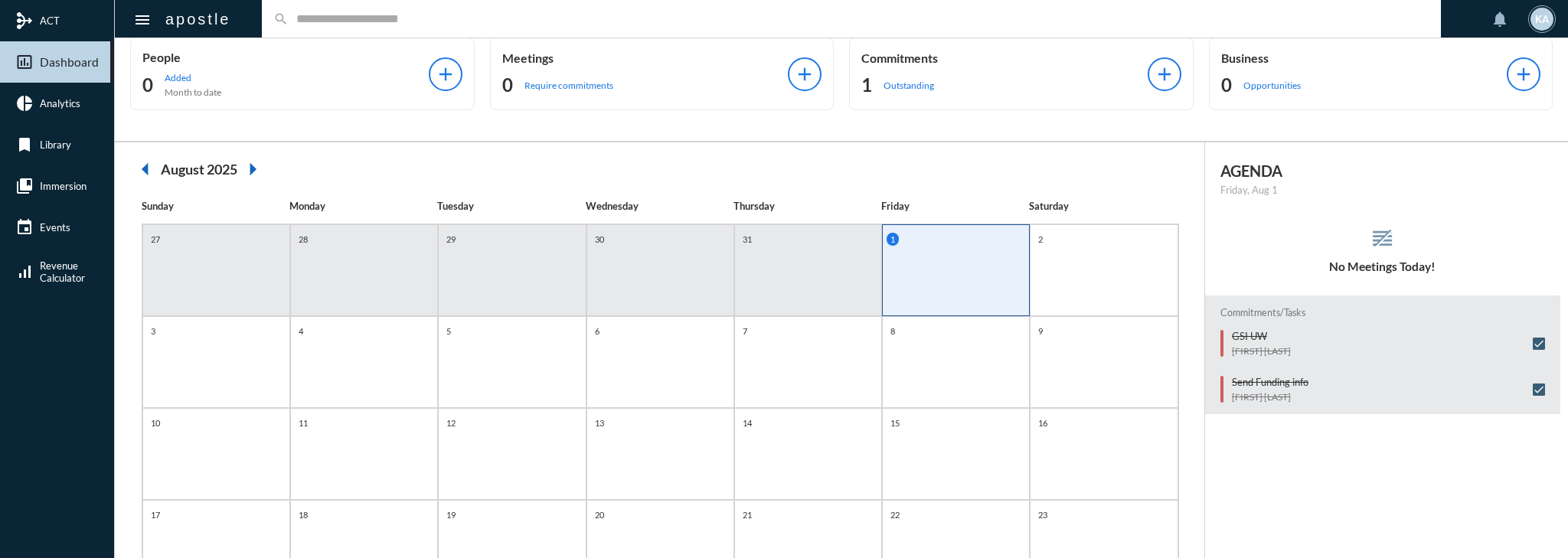 scroll, scrollTop: 0, scrollLeft: 0, axis: both 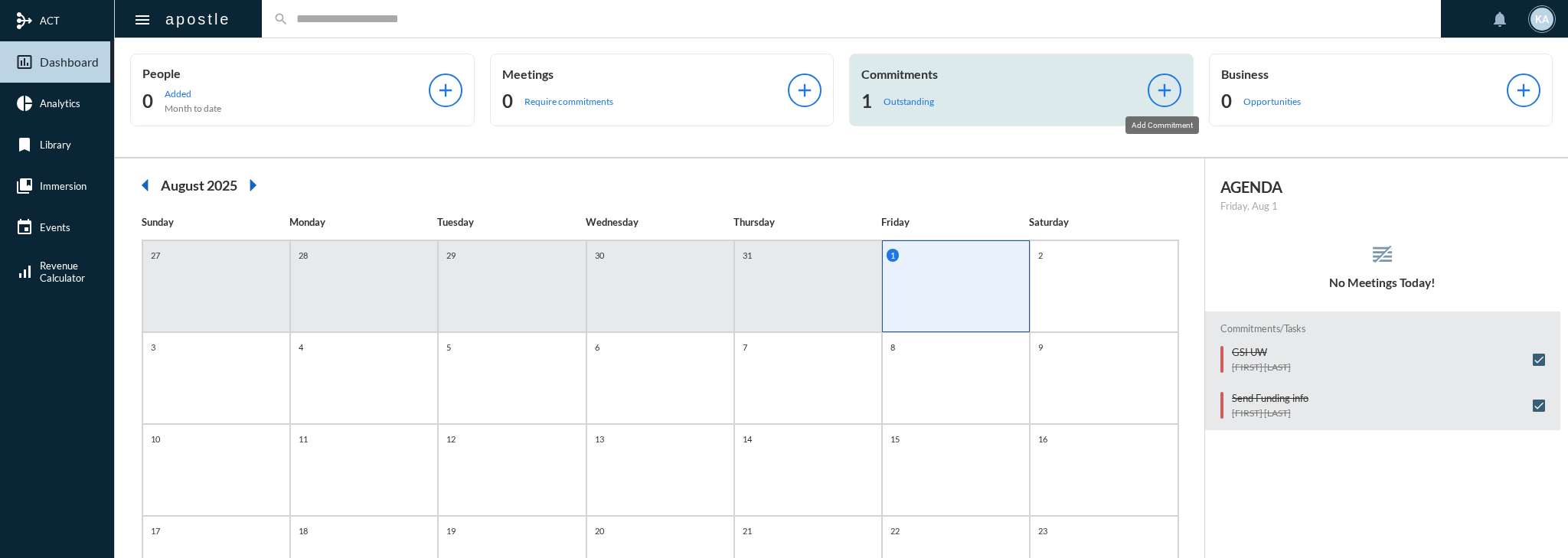 click on "add" 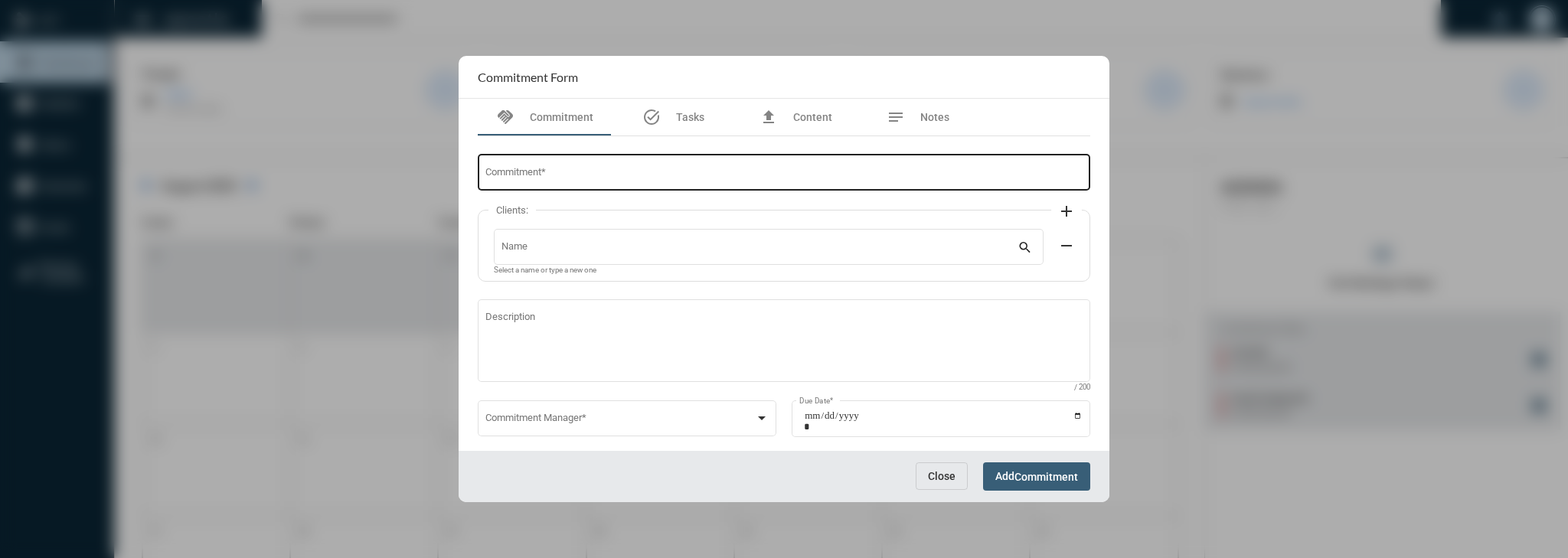 click on "Commitment  *" at bounding box center [784, 175] 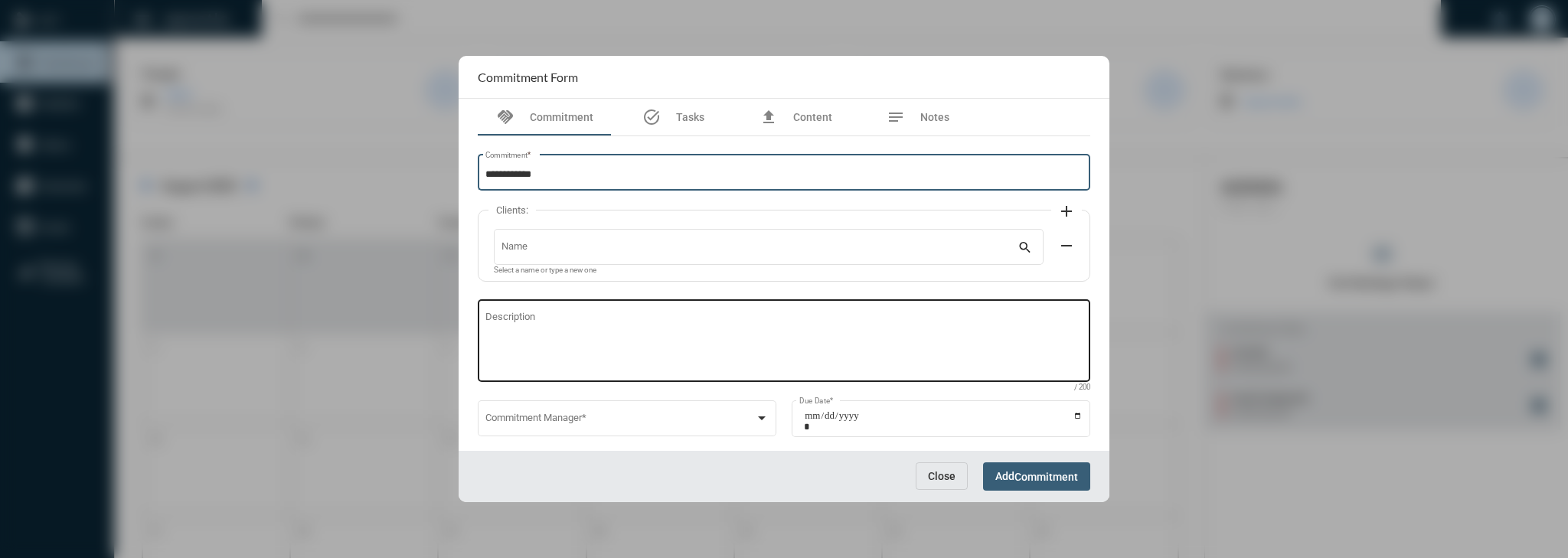 type on "**********" 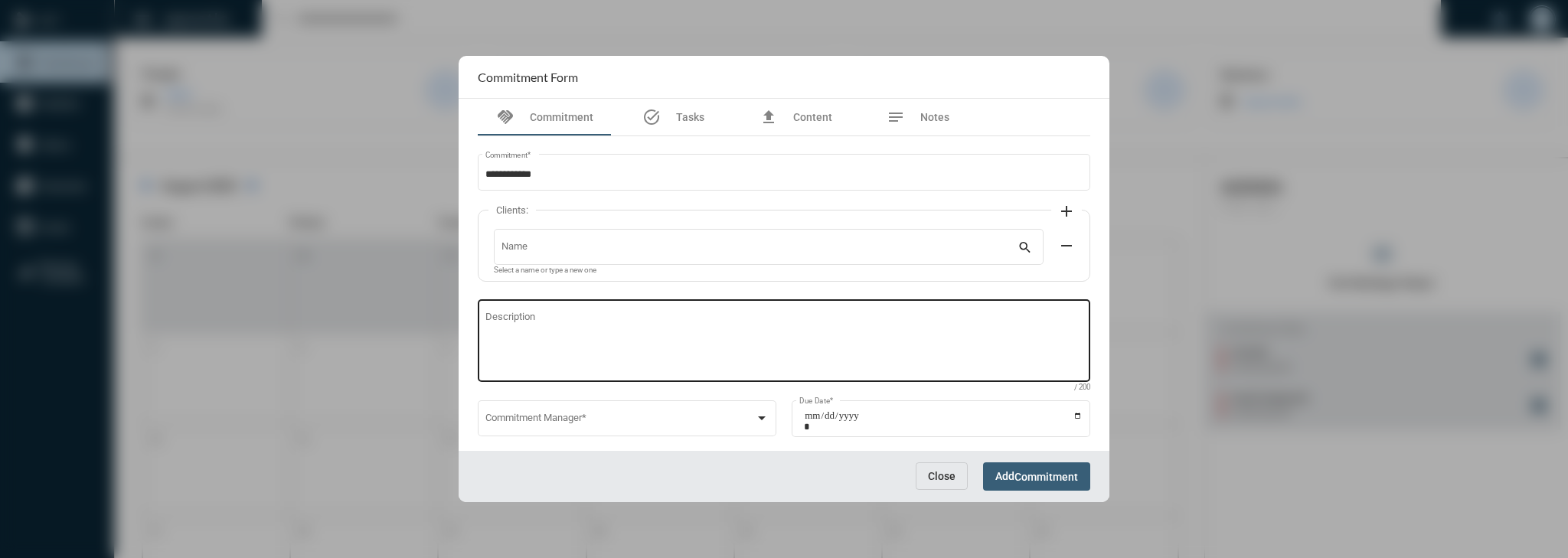 click on "Description" 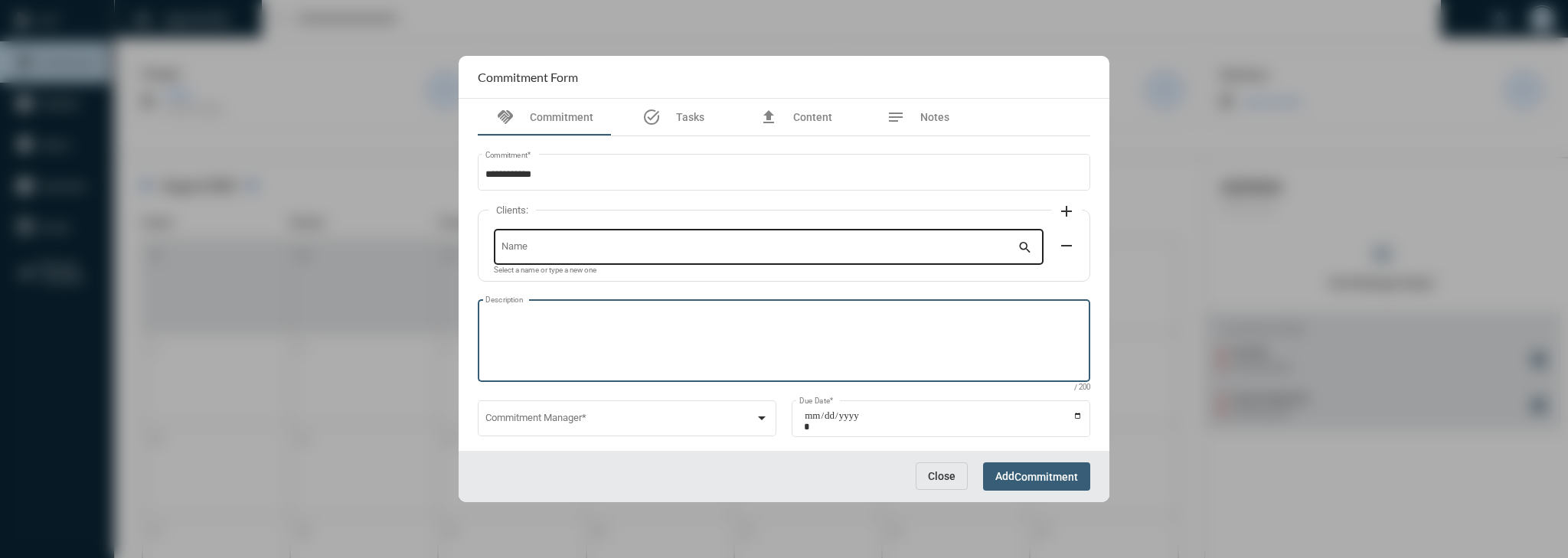 click on "Name" 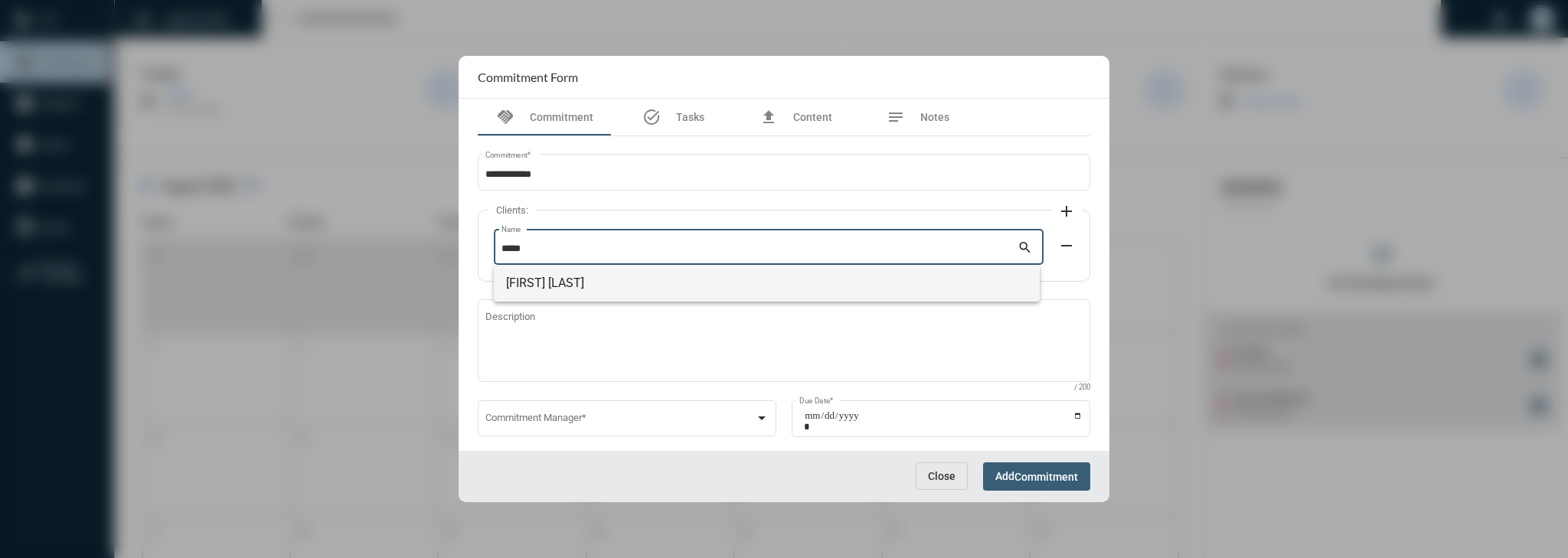 click on "Anant Vinjamoori" at bounding box center (767, 283) 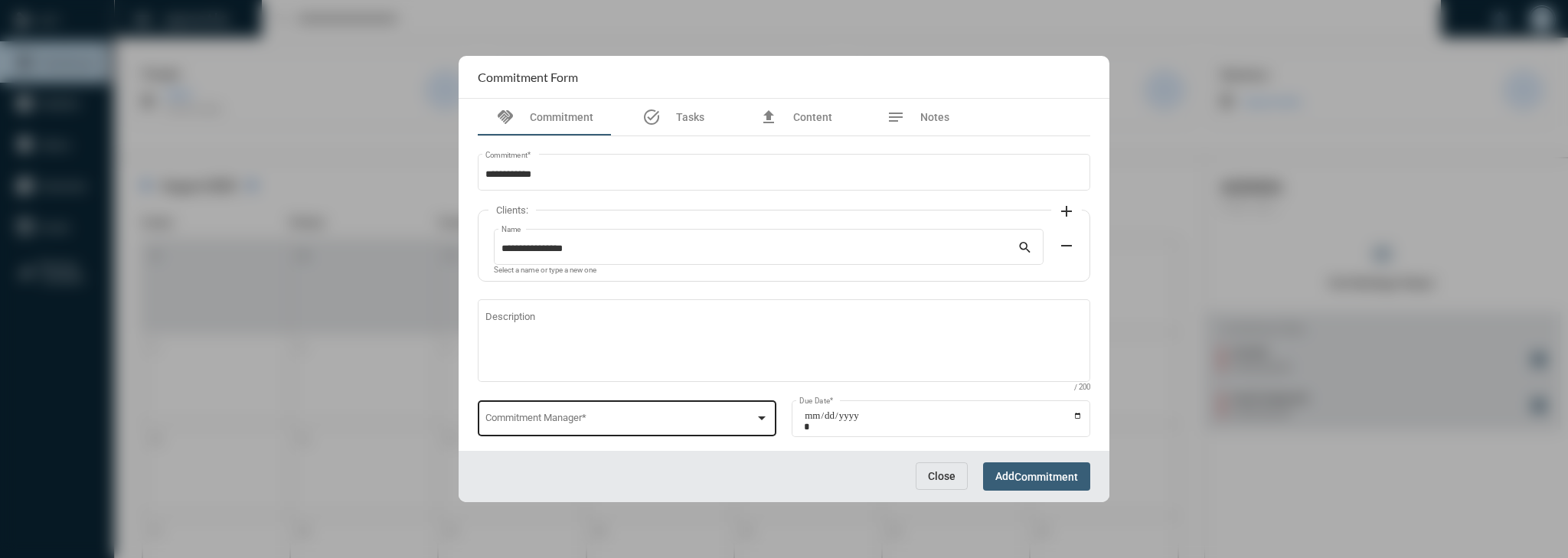 click on "Commitment Manager  *" at bounding box center [627, 417] 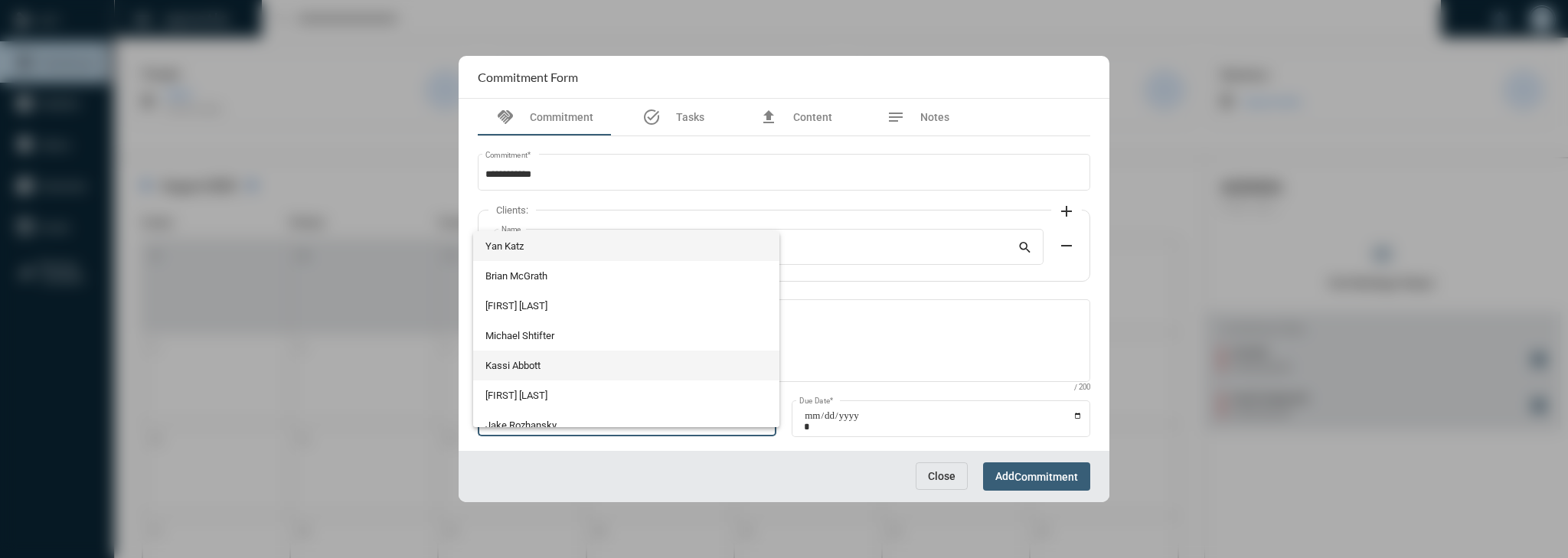 click on "Kassi  Abbott" at bounding box center [626, 365] 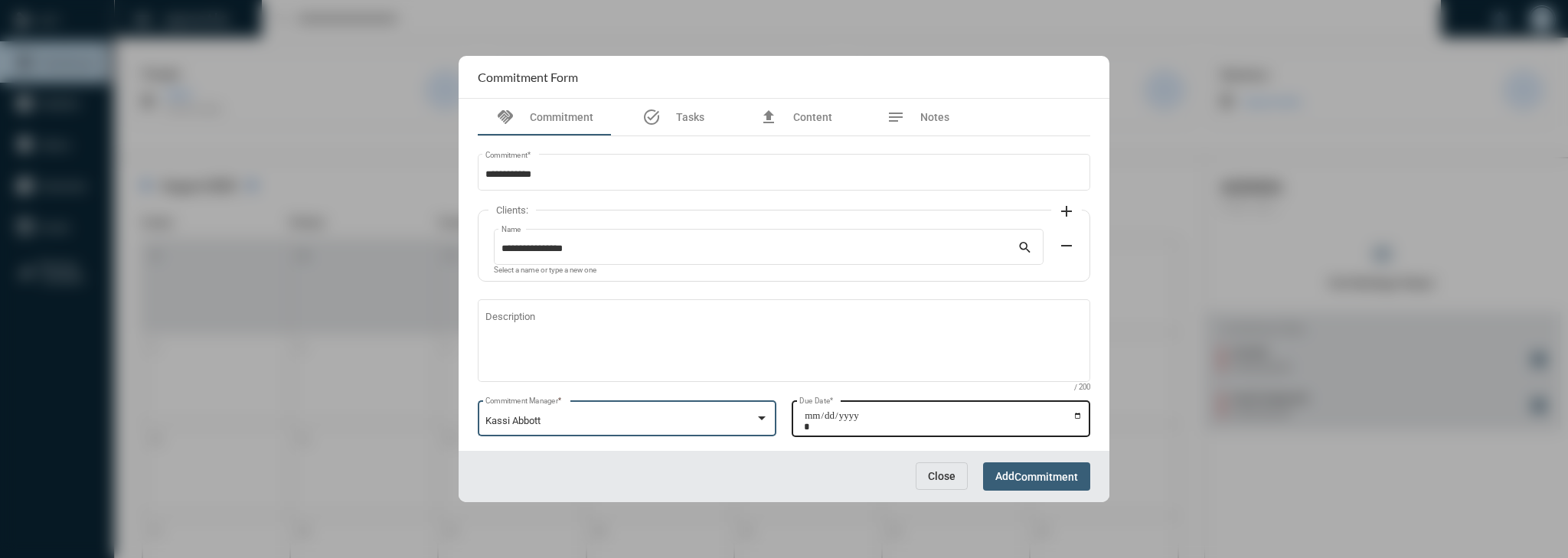 click on "Due Date  *" at bounding box center (943, 421) 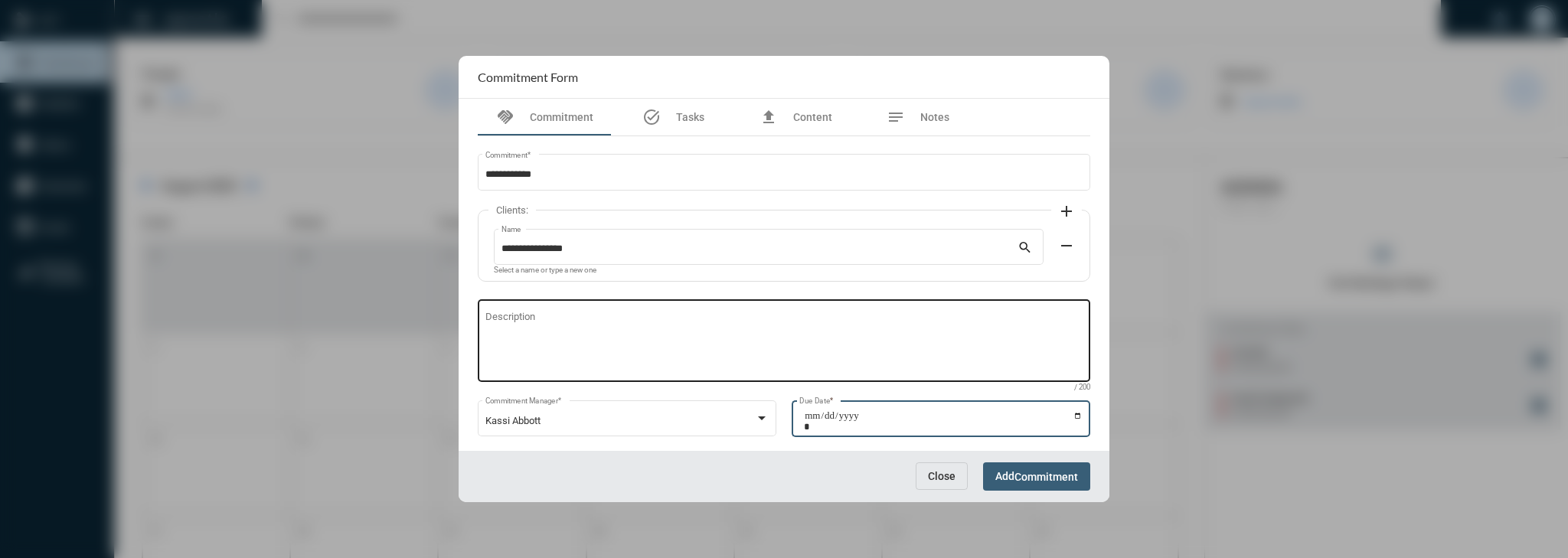 type on "**********" 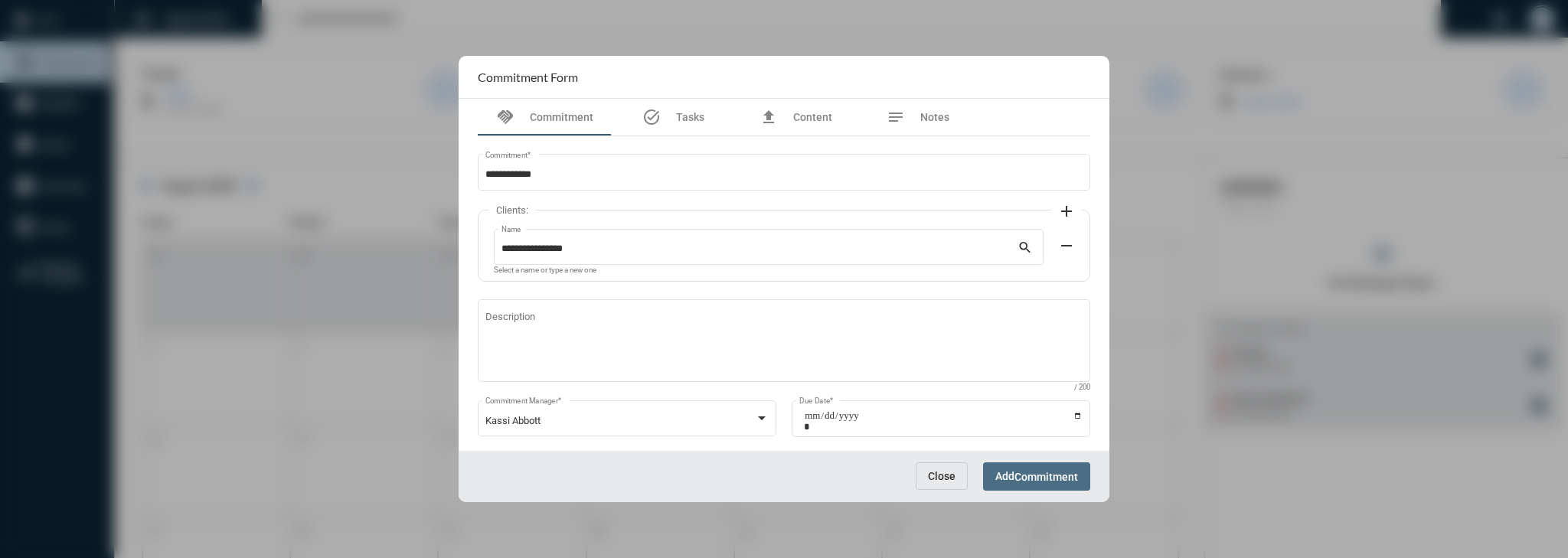 click on "Add   Commitment" at bounding box center (1037, 476) 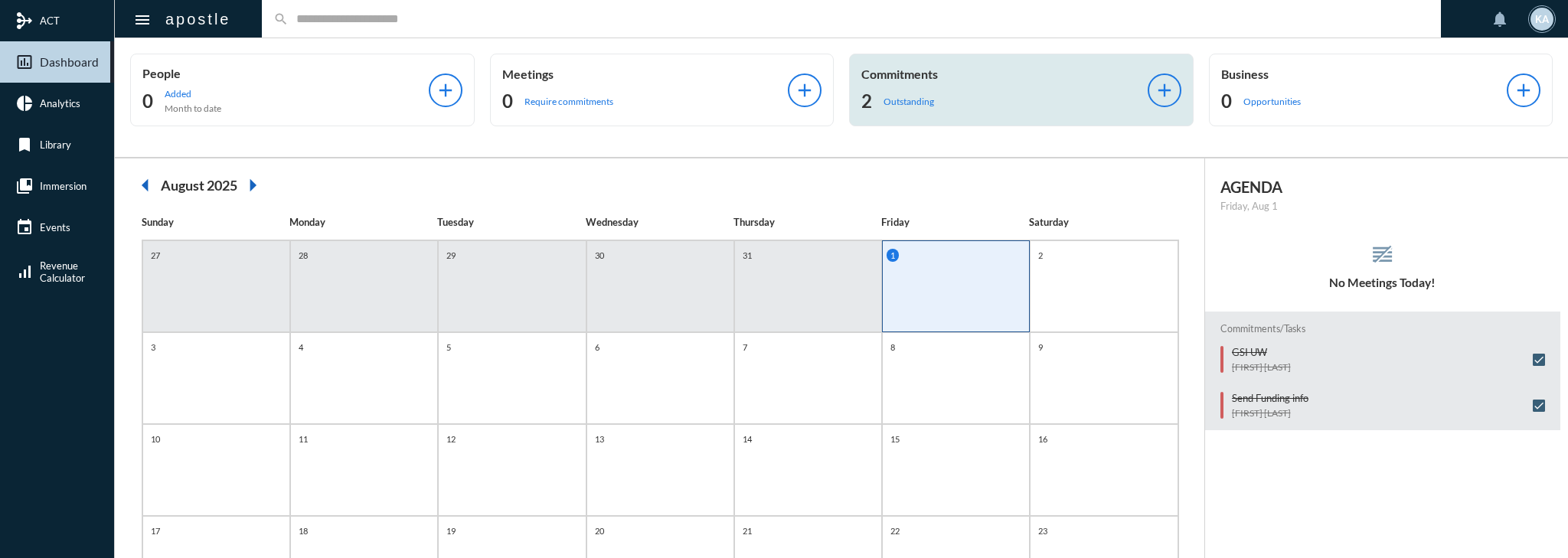 click on "2 Outstanding" 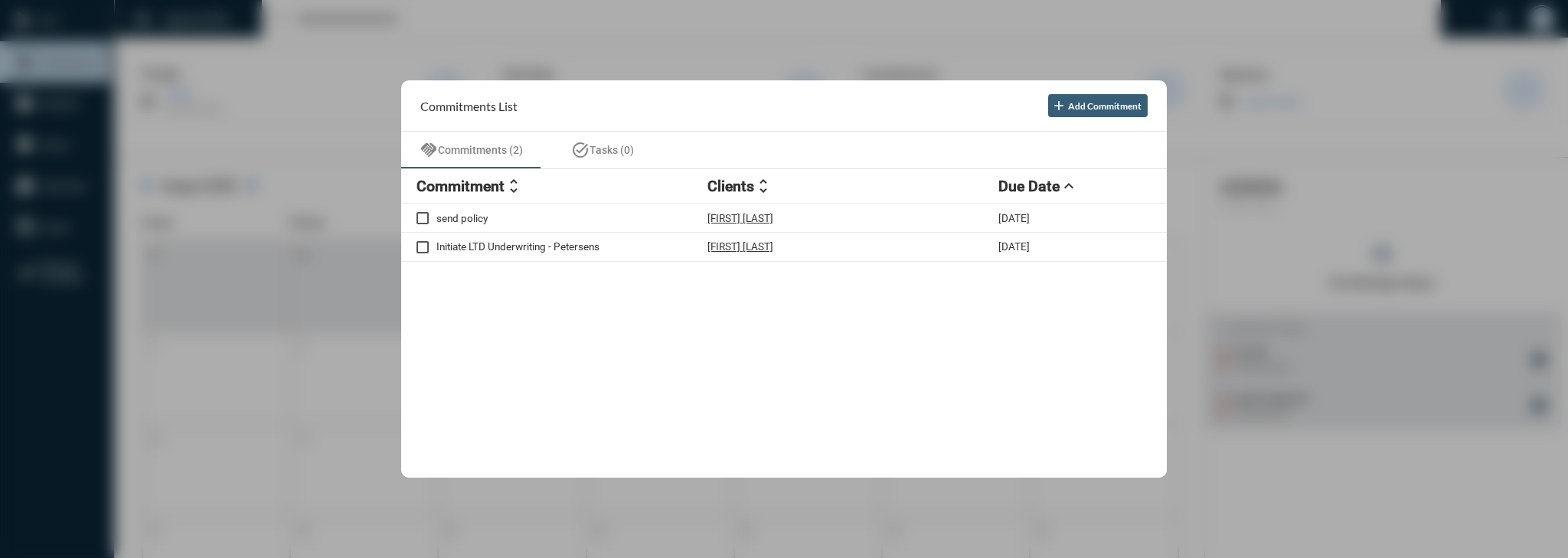 click at bounding box center [784, 279] 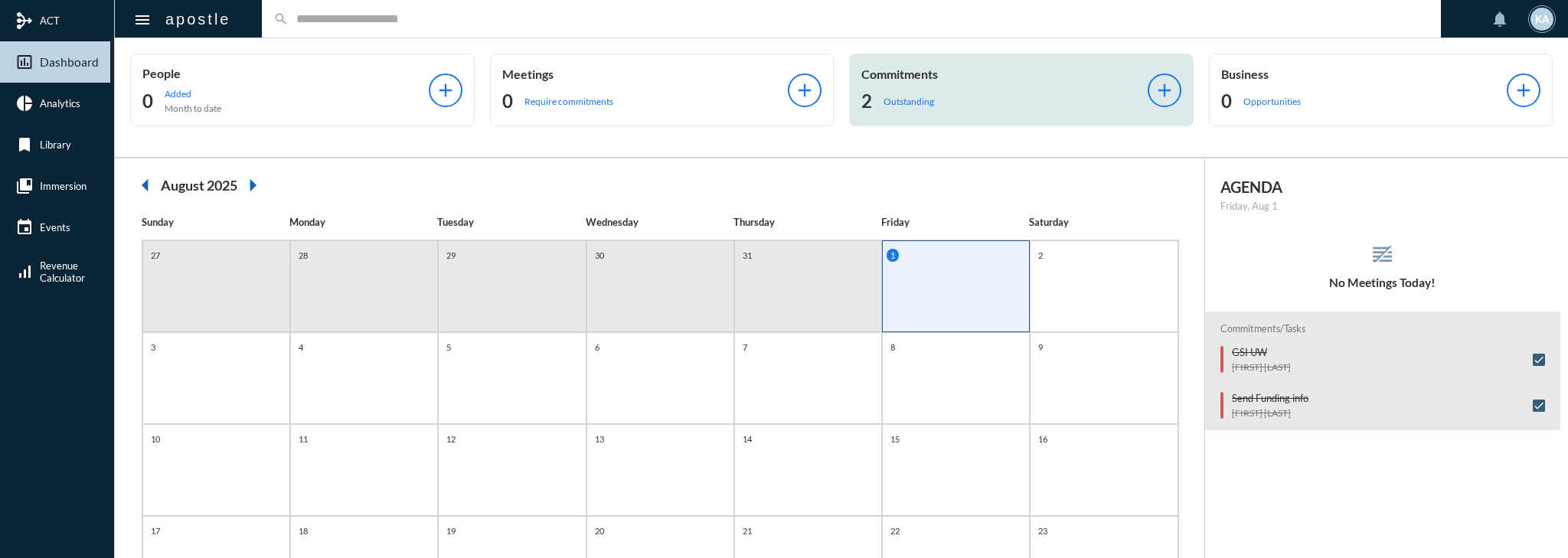 click on "2 Outstanding" 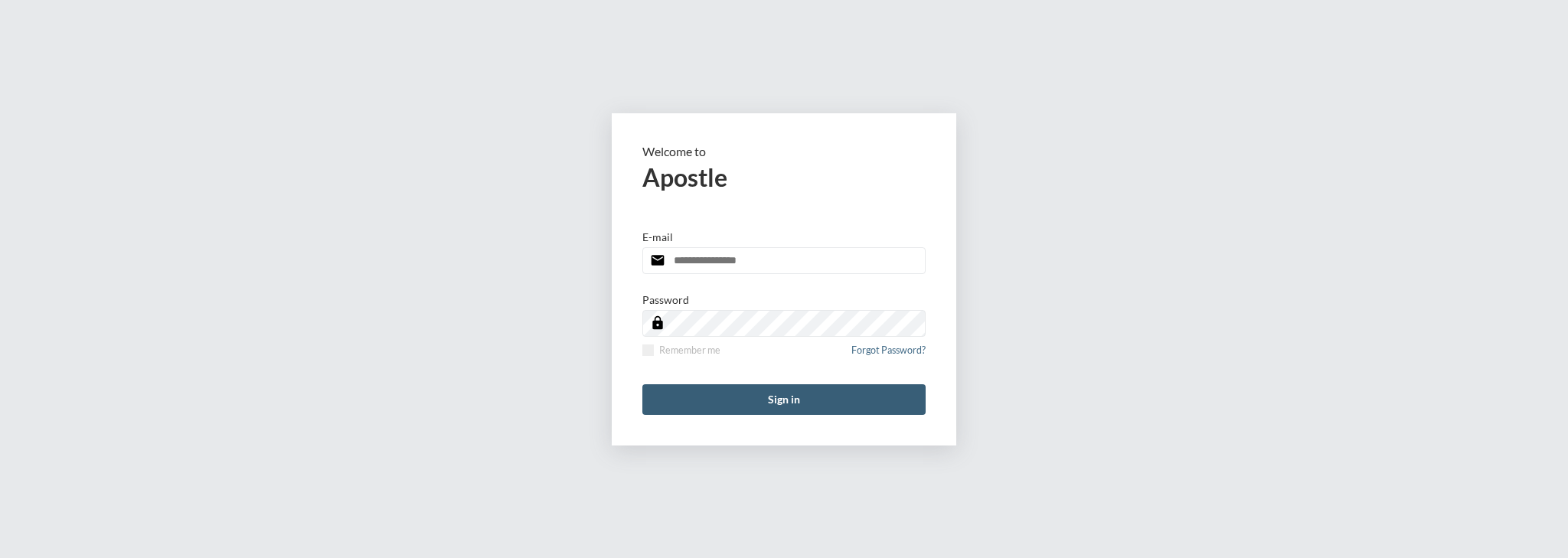 scroll, scrollTop: 0, scrollLeft: 0, axis: both 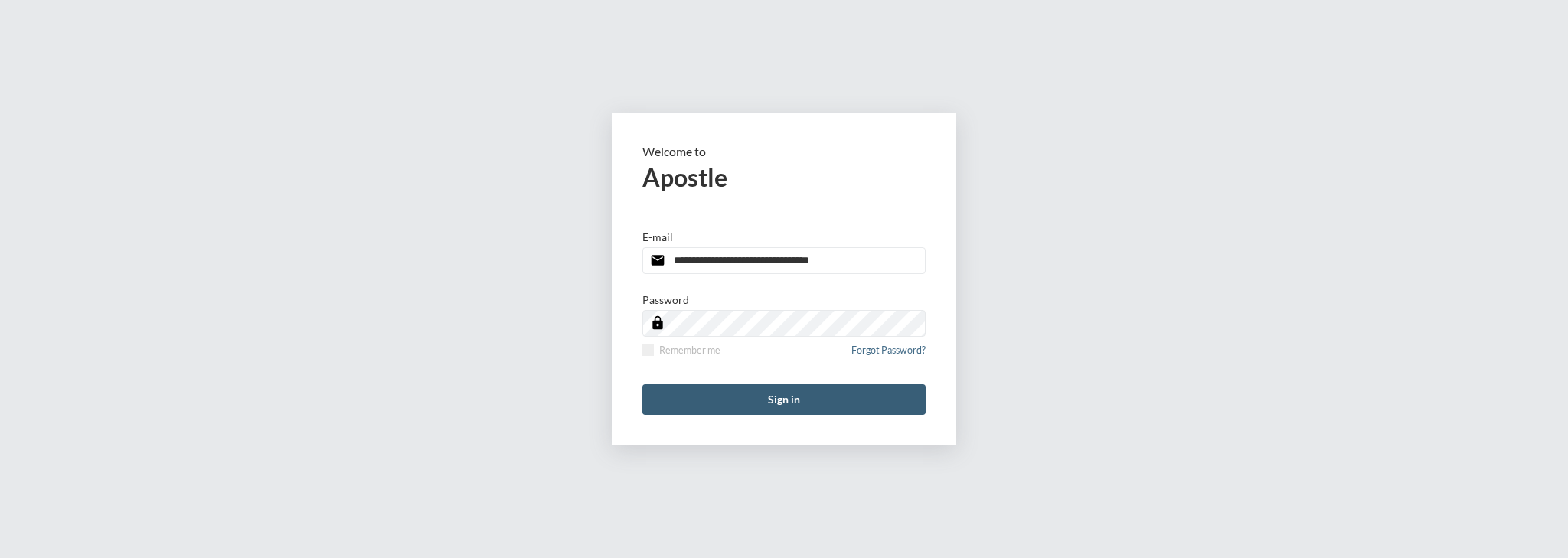 click on "**********" at bounding box center [784, 279] 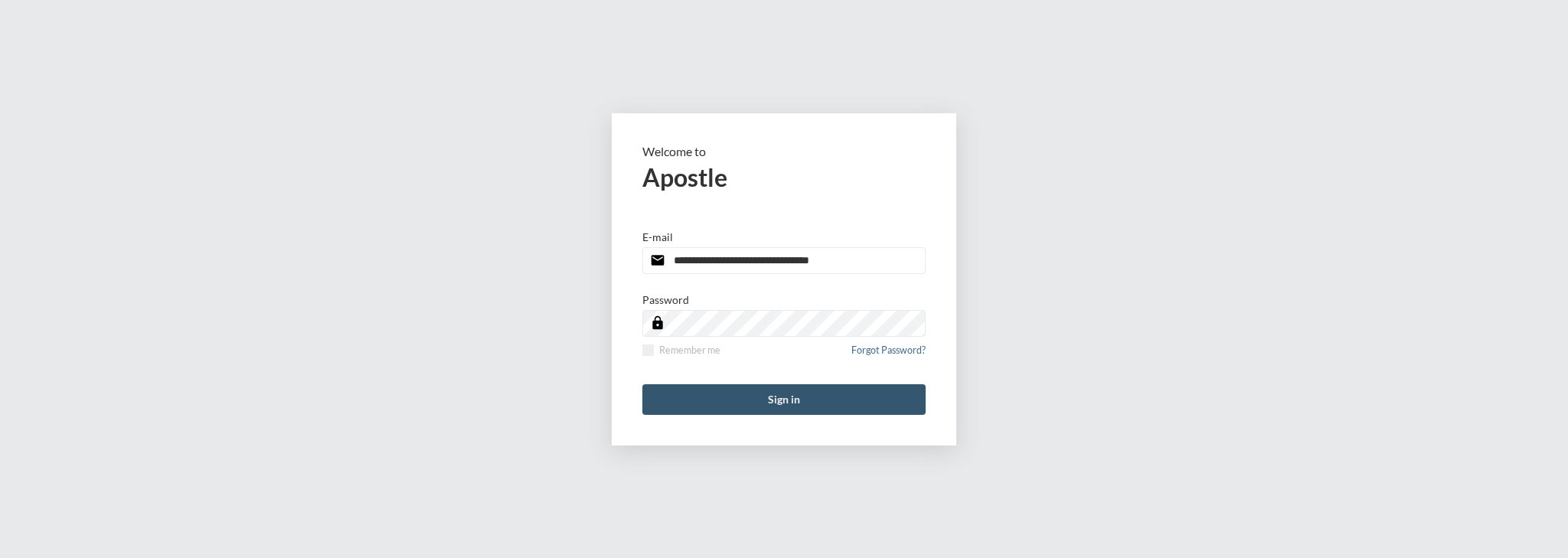 click on "Sign in" at bounding box center [784, 400] 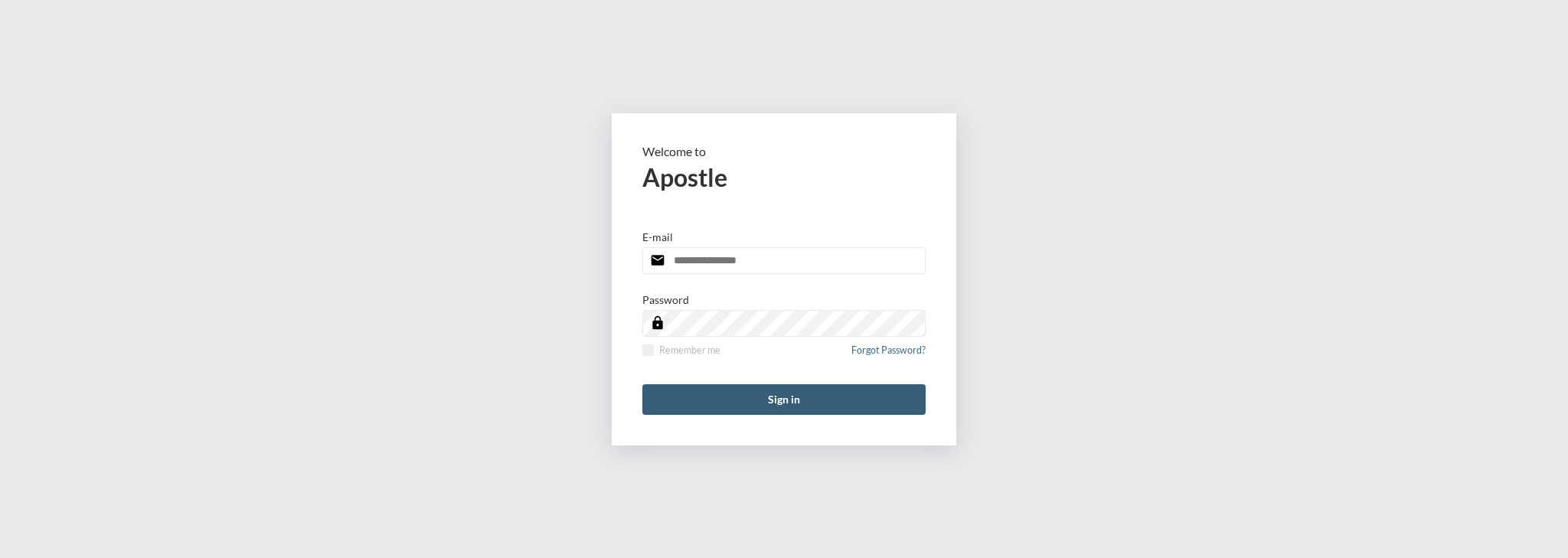 scroll, scrollTop: 0, scrollLeft: 0, axis: both 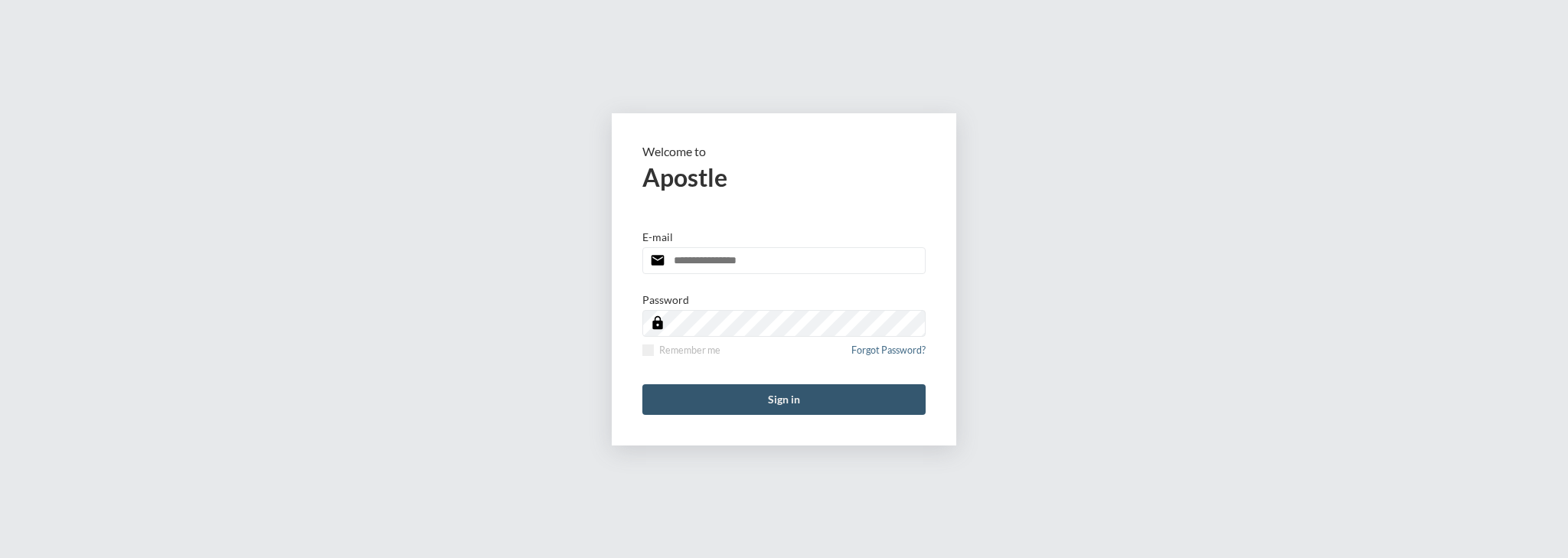 type on "**********" 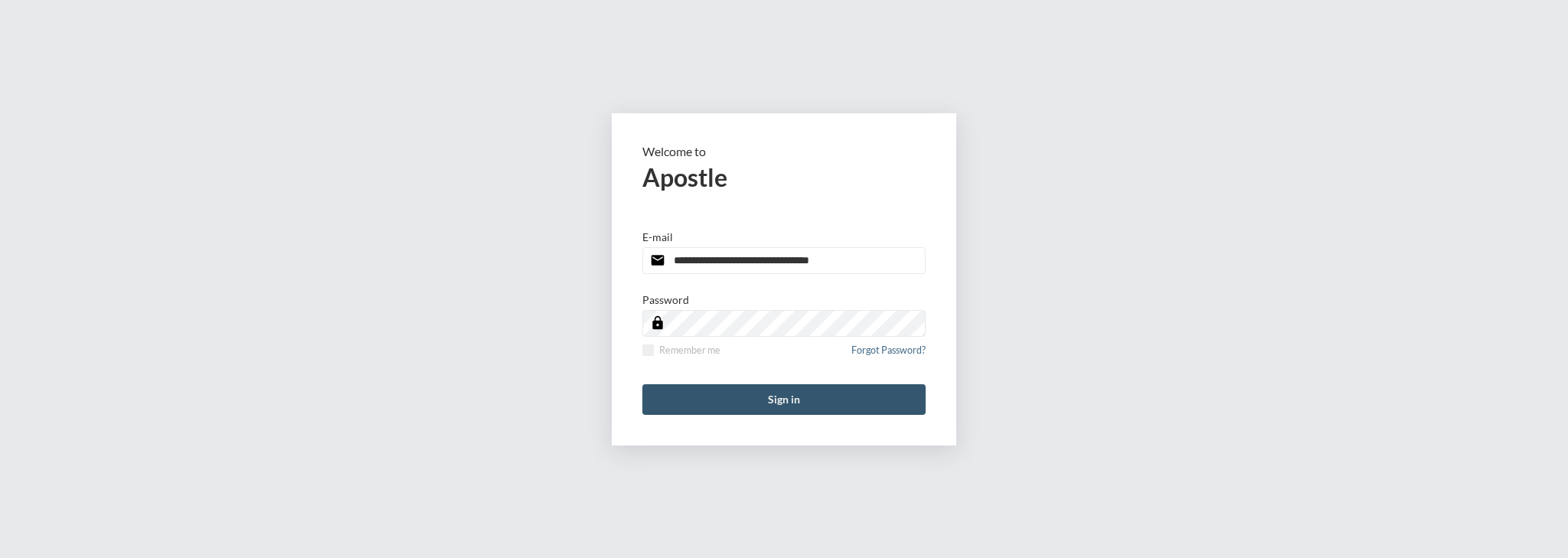 click on "Sign in" at bounding box center [784, 400] 